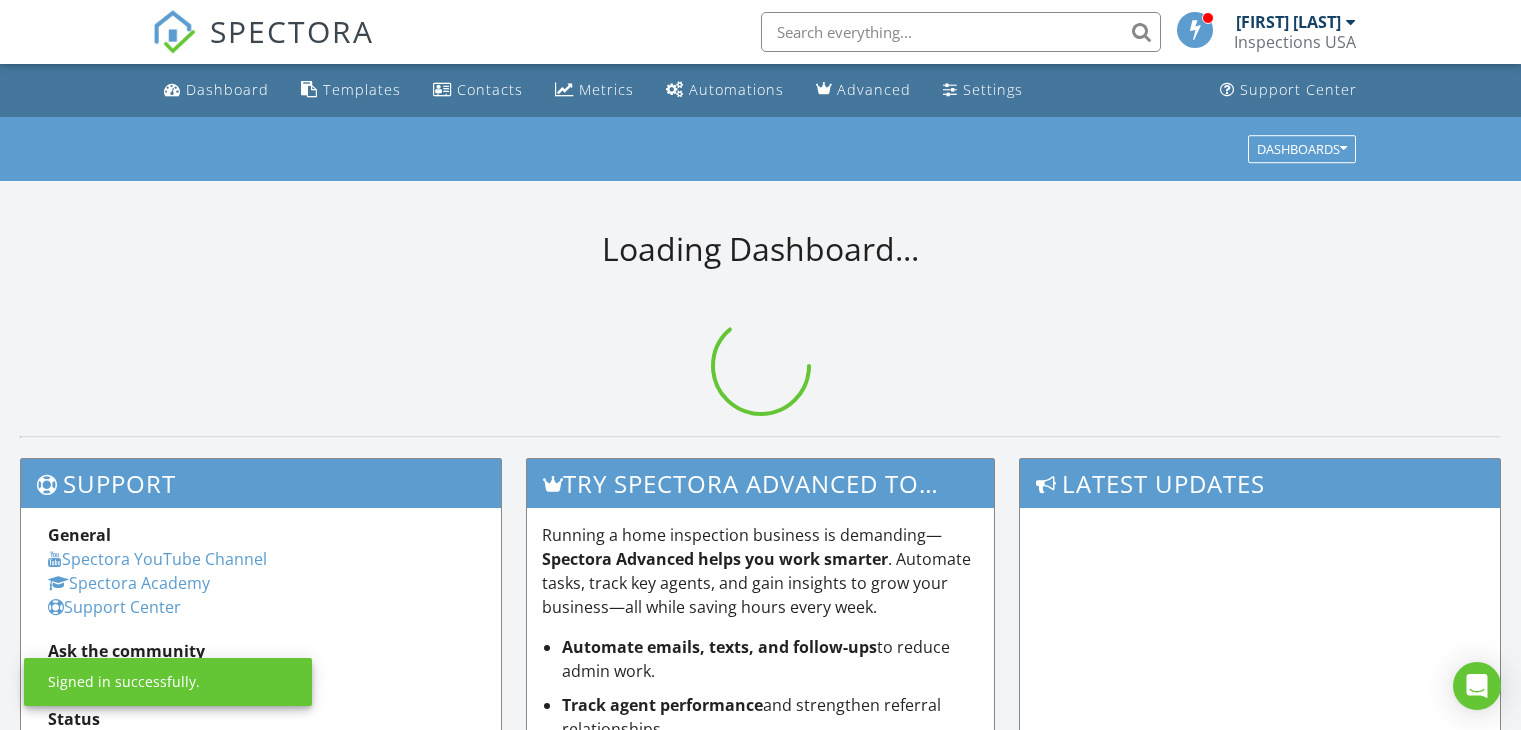 scroll, scrollTop: 0, scrollLeft: 0, axis: both 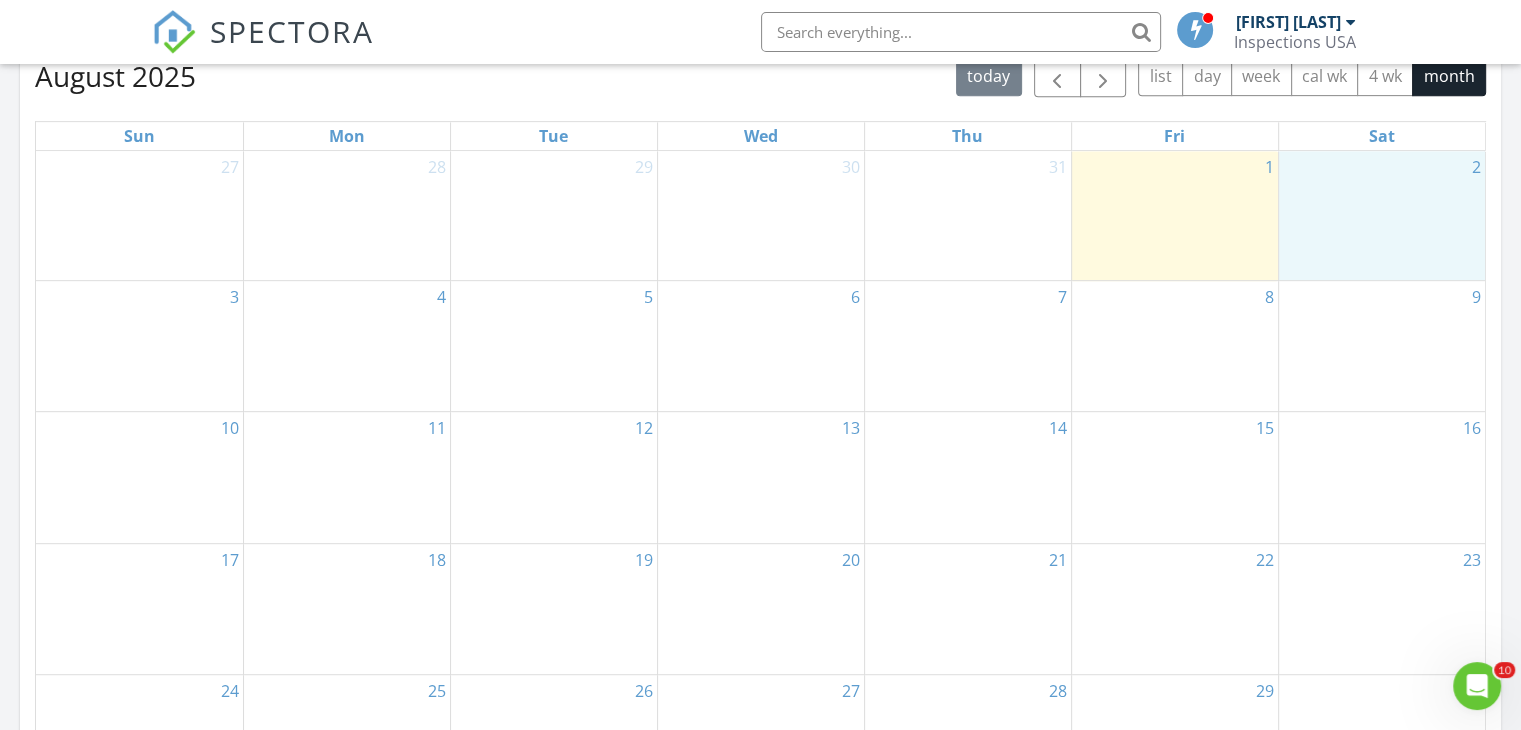click on "2" at bounding box center [1382, 216] 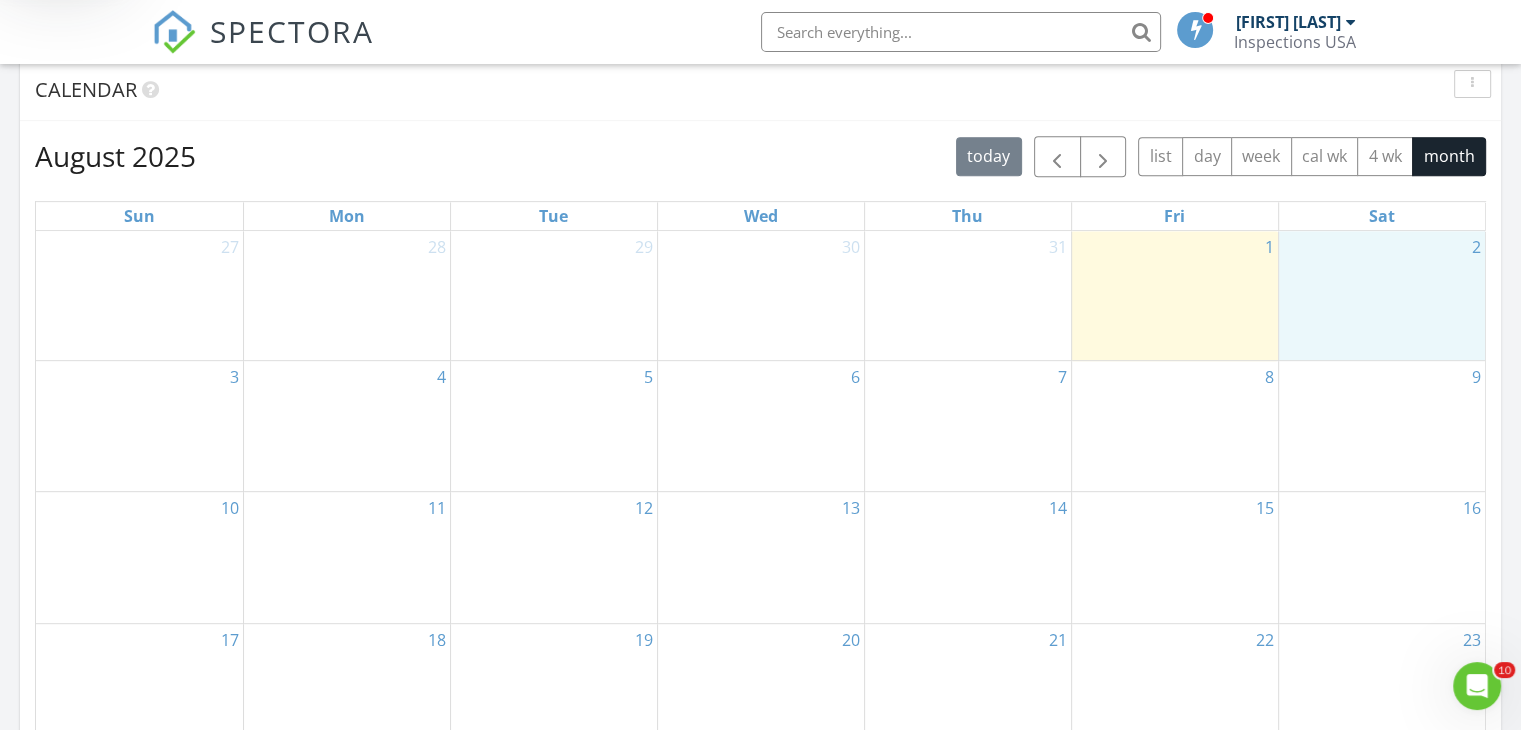 scroll, scrollTop: 700, scrollLeft: 0, axis: vertical 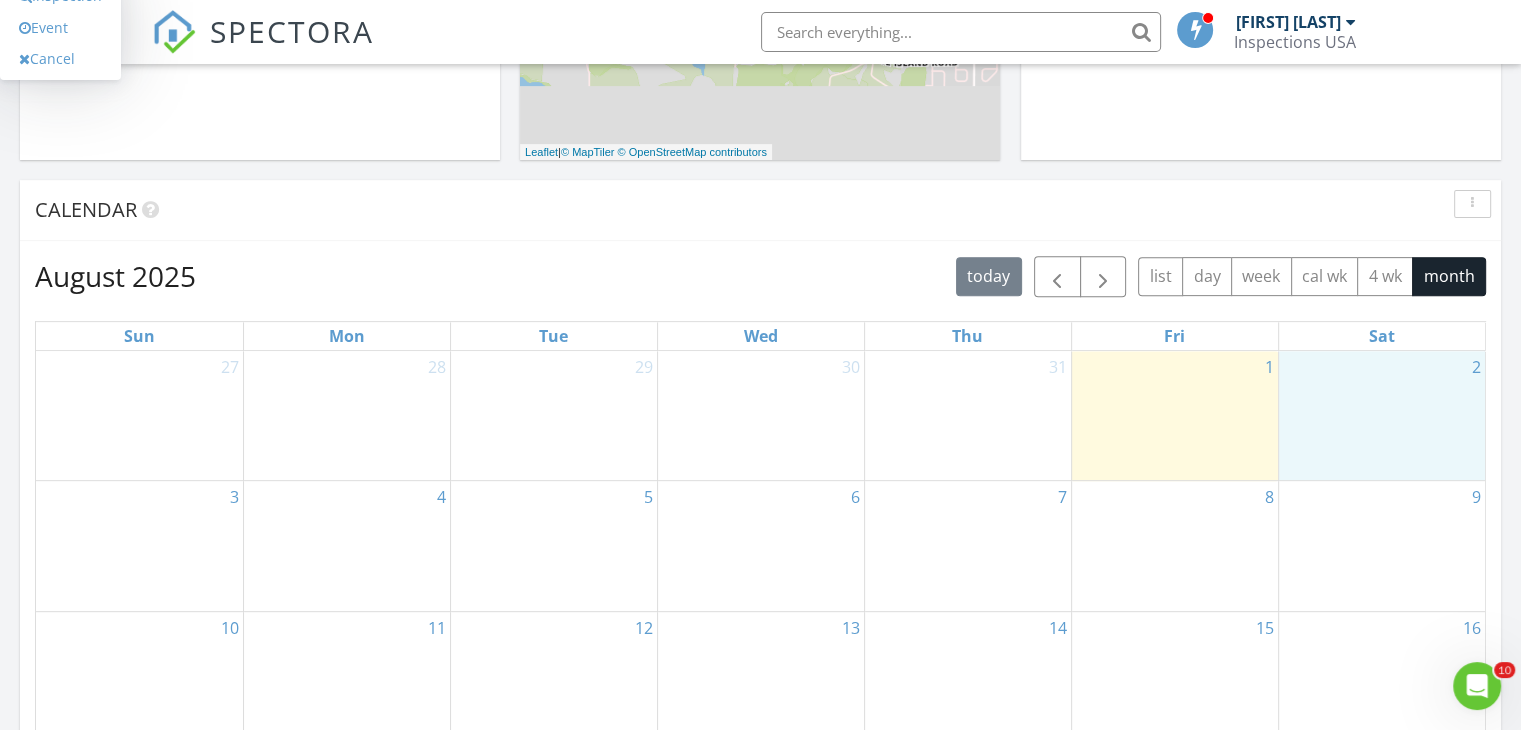 click on "1" at bounding box center (1175, 416) 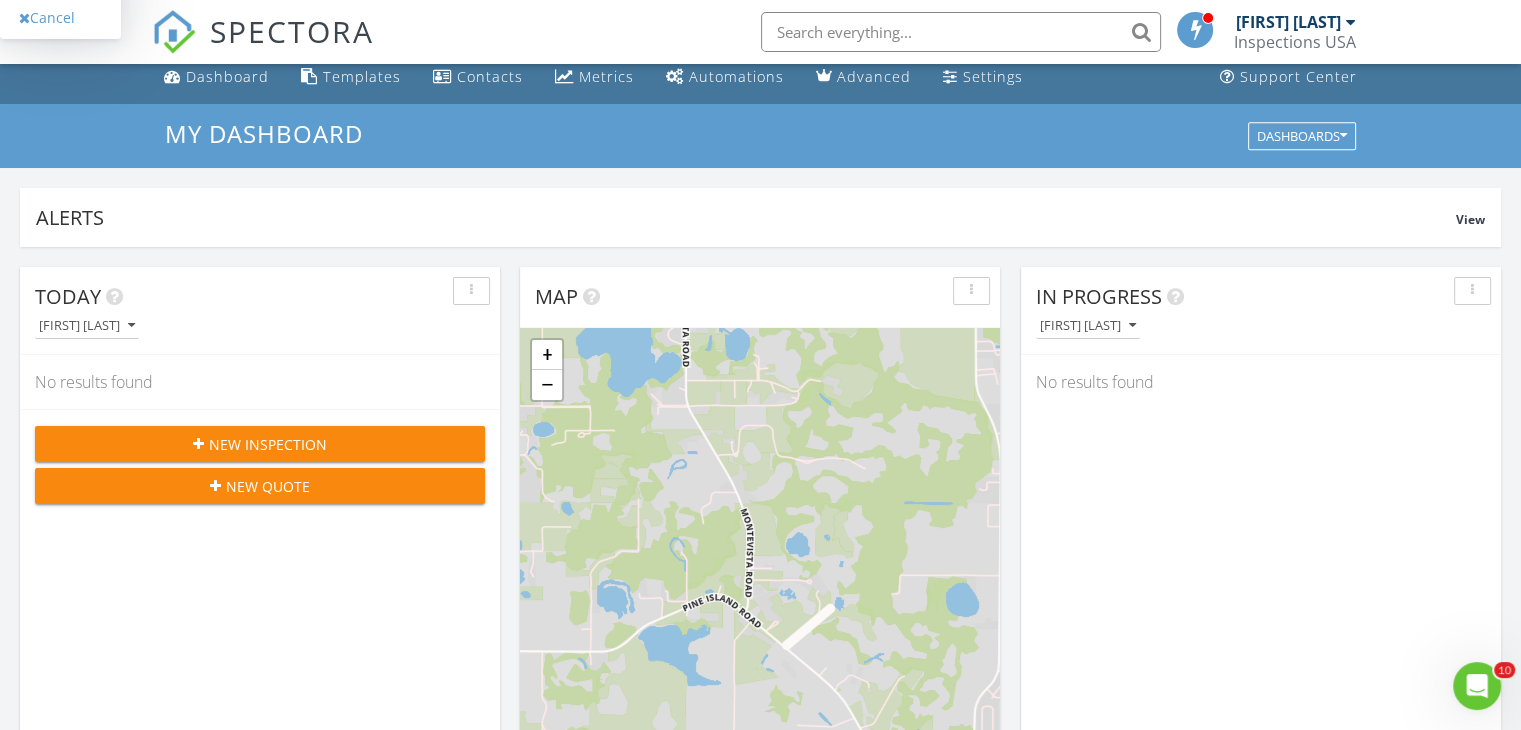 scroll, scrollTop: 0, scrollLeft: 0, axis: both 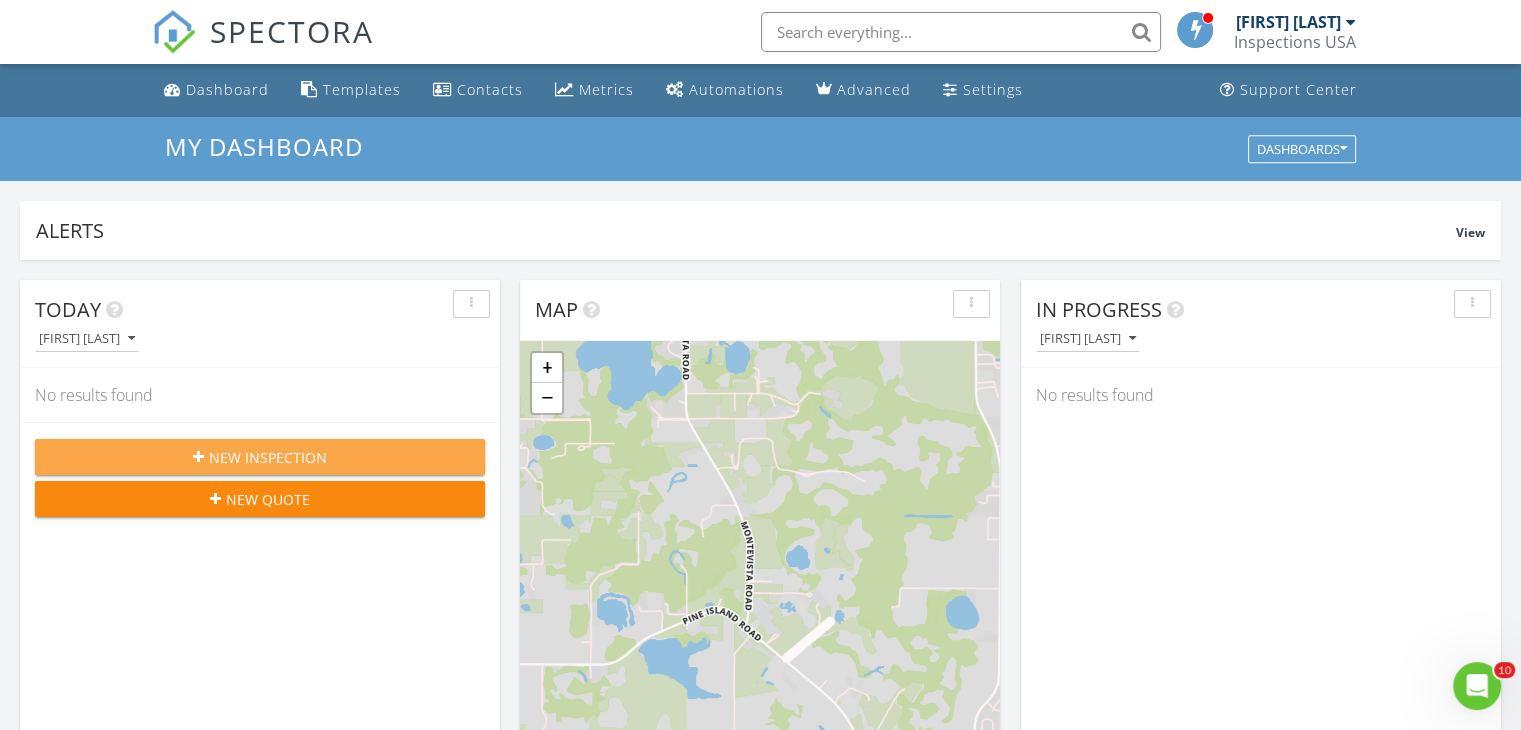 click on "New Inspection" at bounding box center [268, 457] 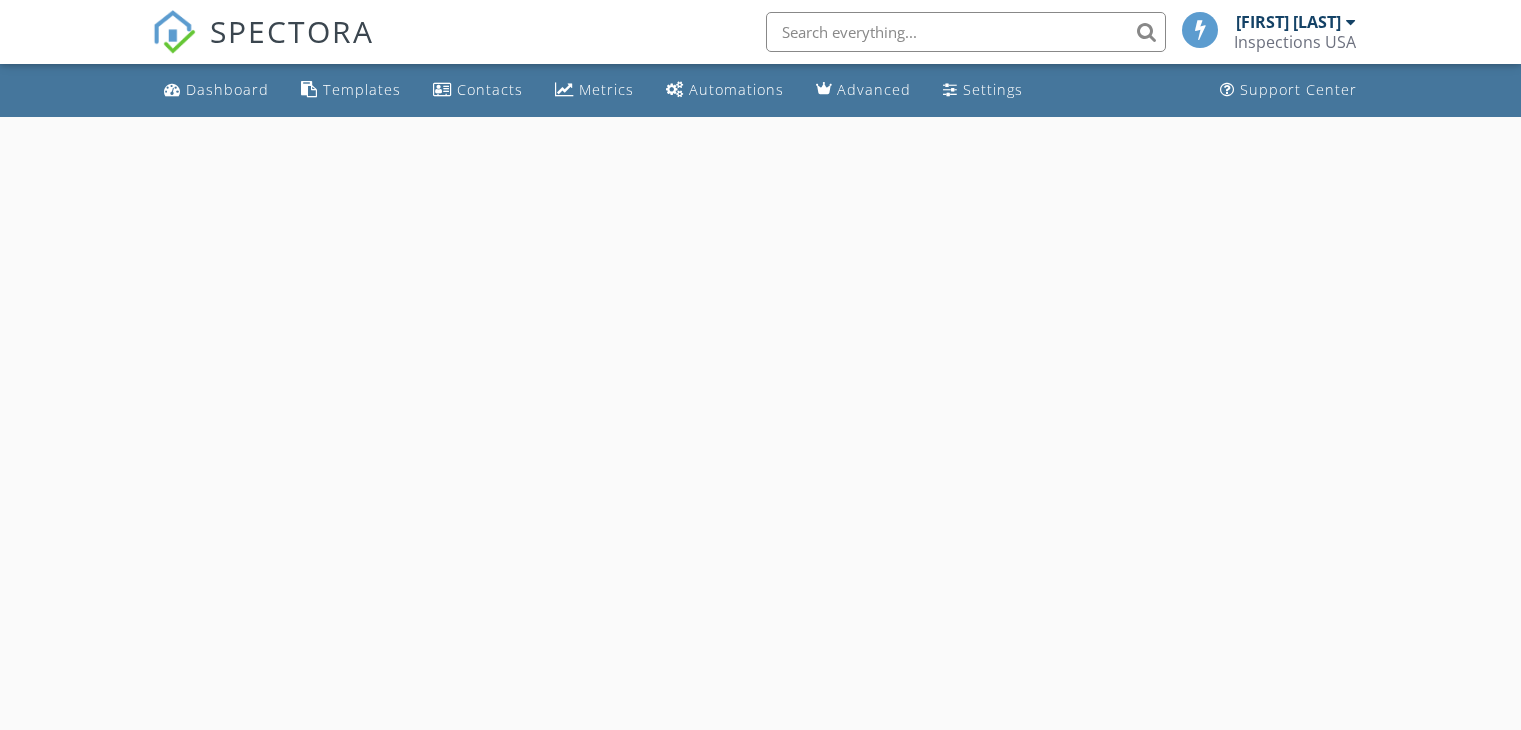 scroll, scrollTop: 0, scrollLeft: 0, axis: both 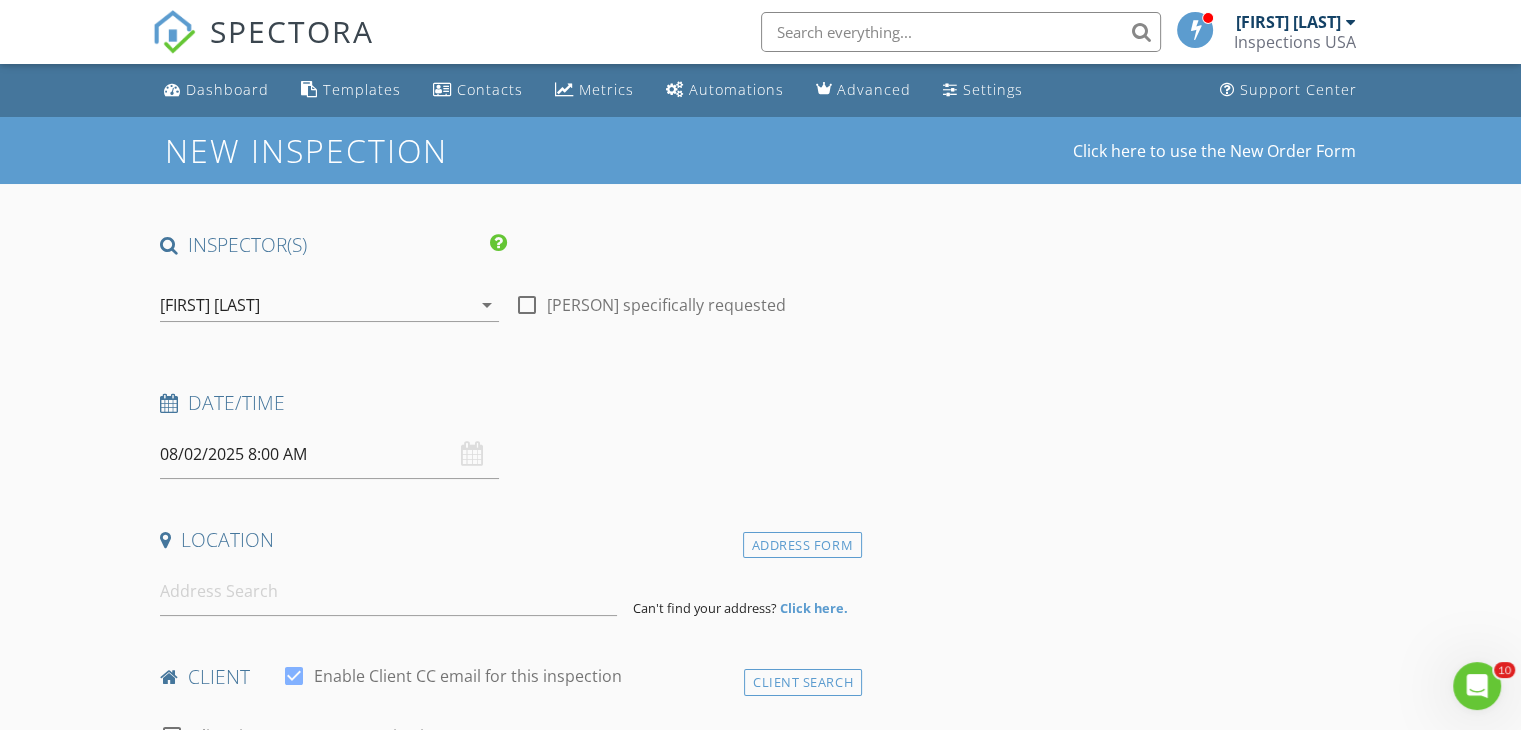 click on "08/02/2025 8:00 AM" at bounding box center [329, 454] 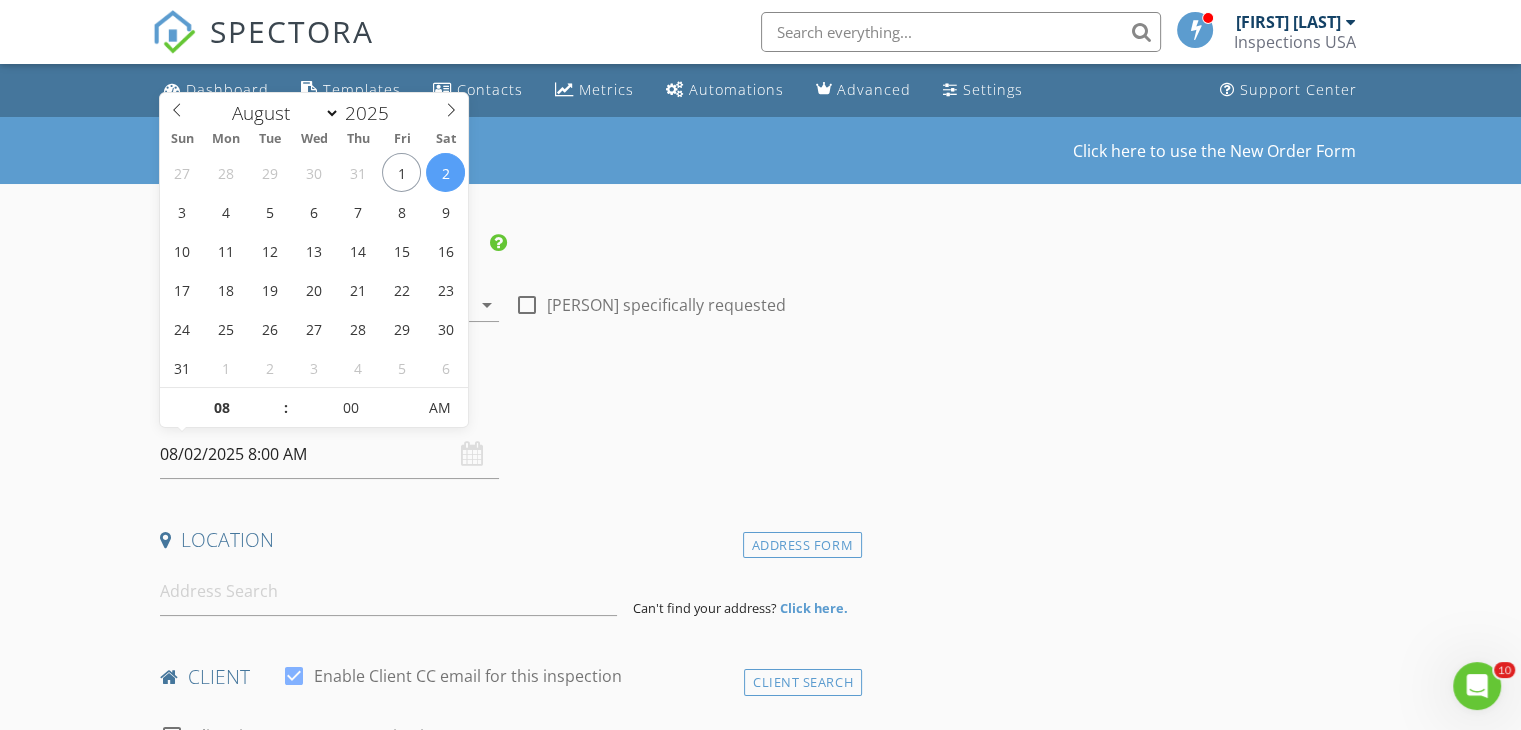 click on "08/02/2025 8:00 AM" at bounding box center [329, 454] 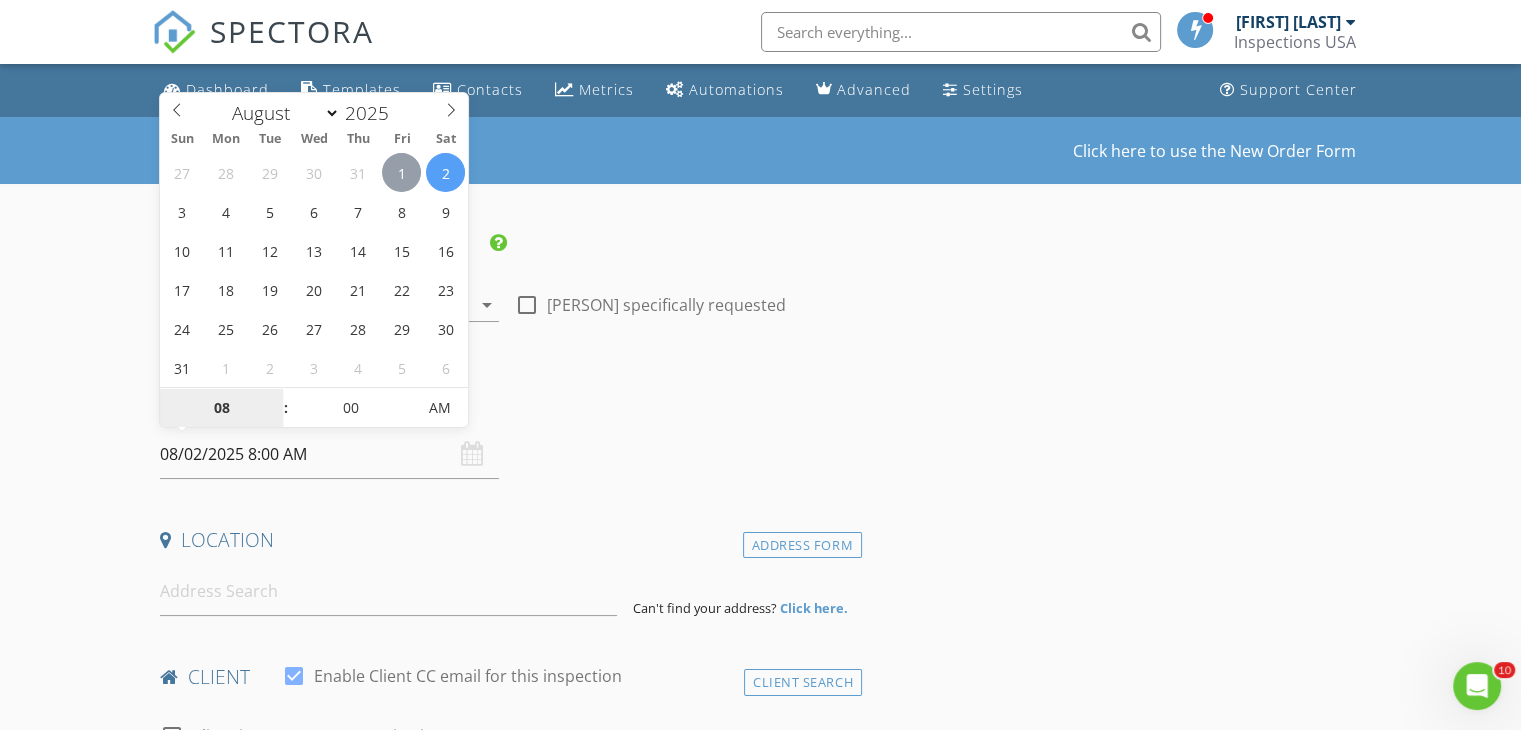 type on "08/01/2025 8:00 AM" 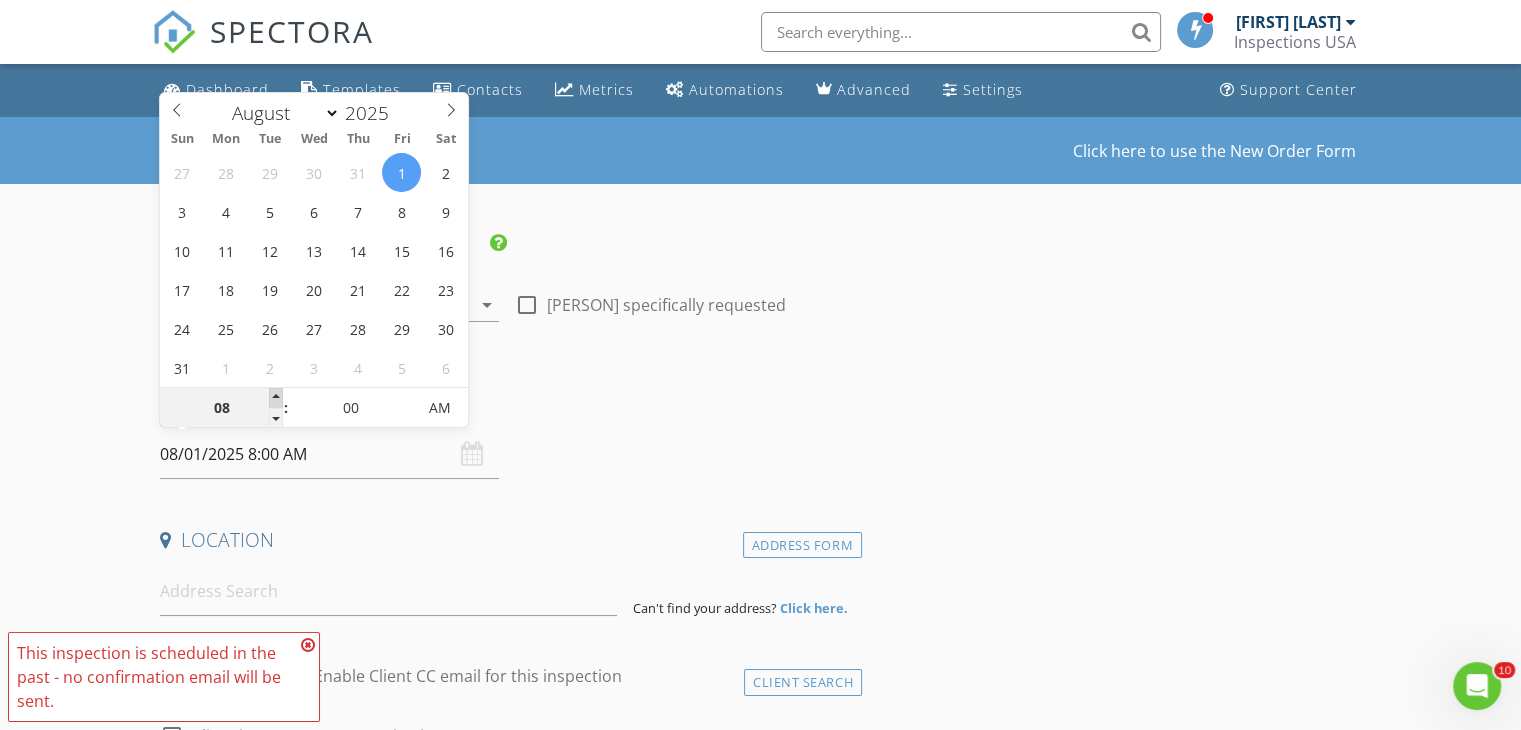 type on "09" 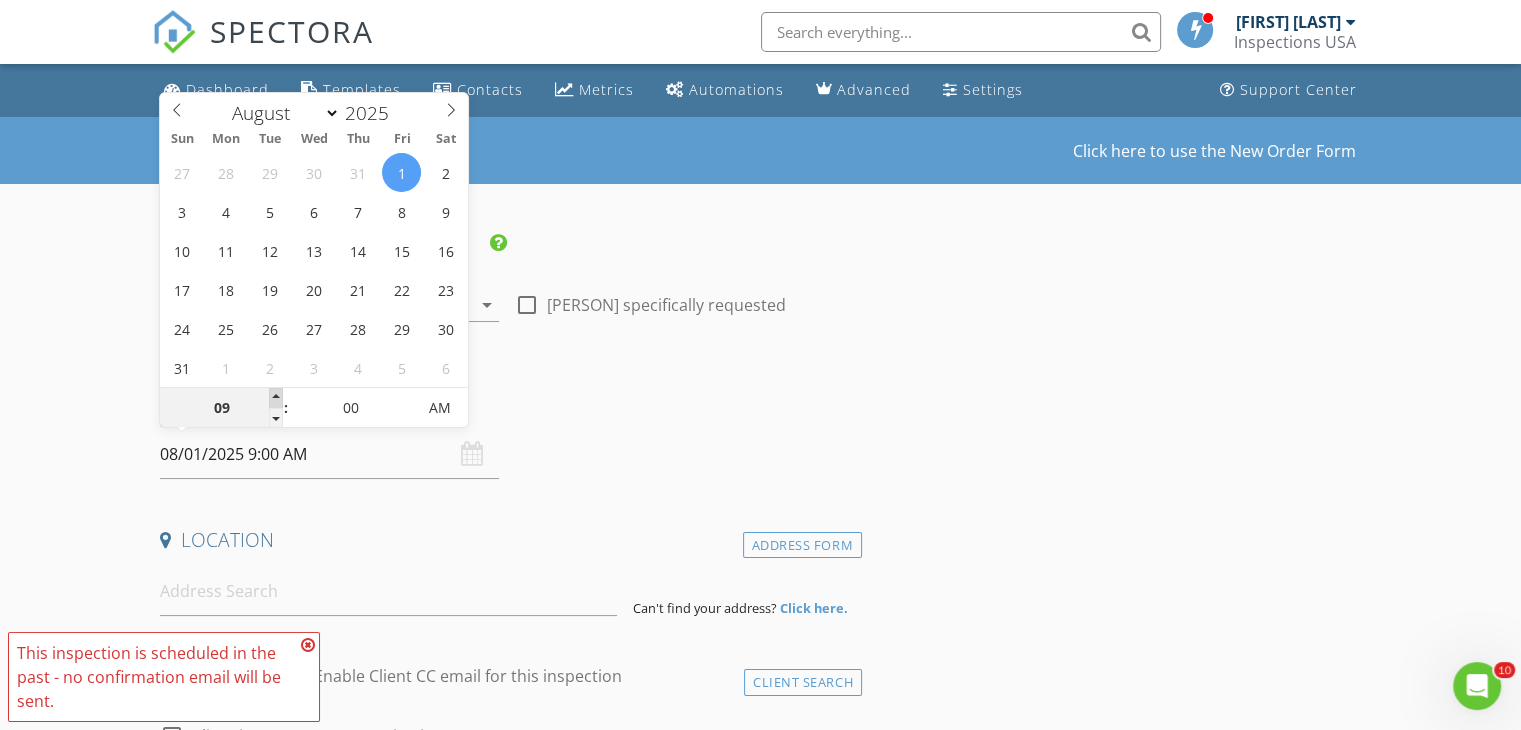 click at bounding box center (276, 398) 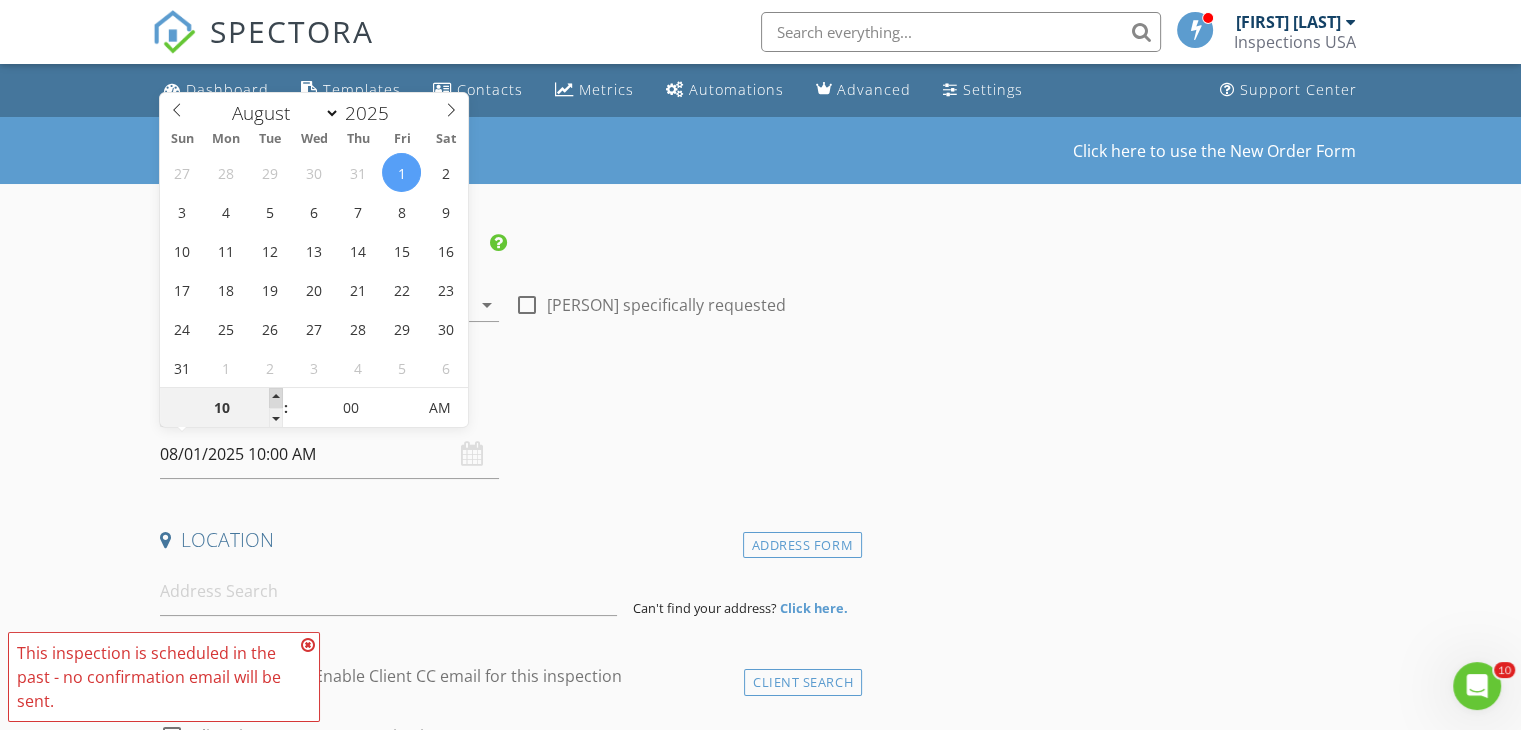 click at bounding box center (276, 398) 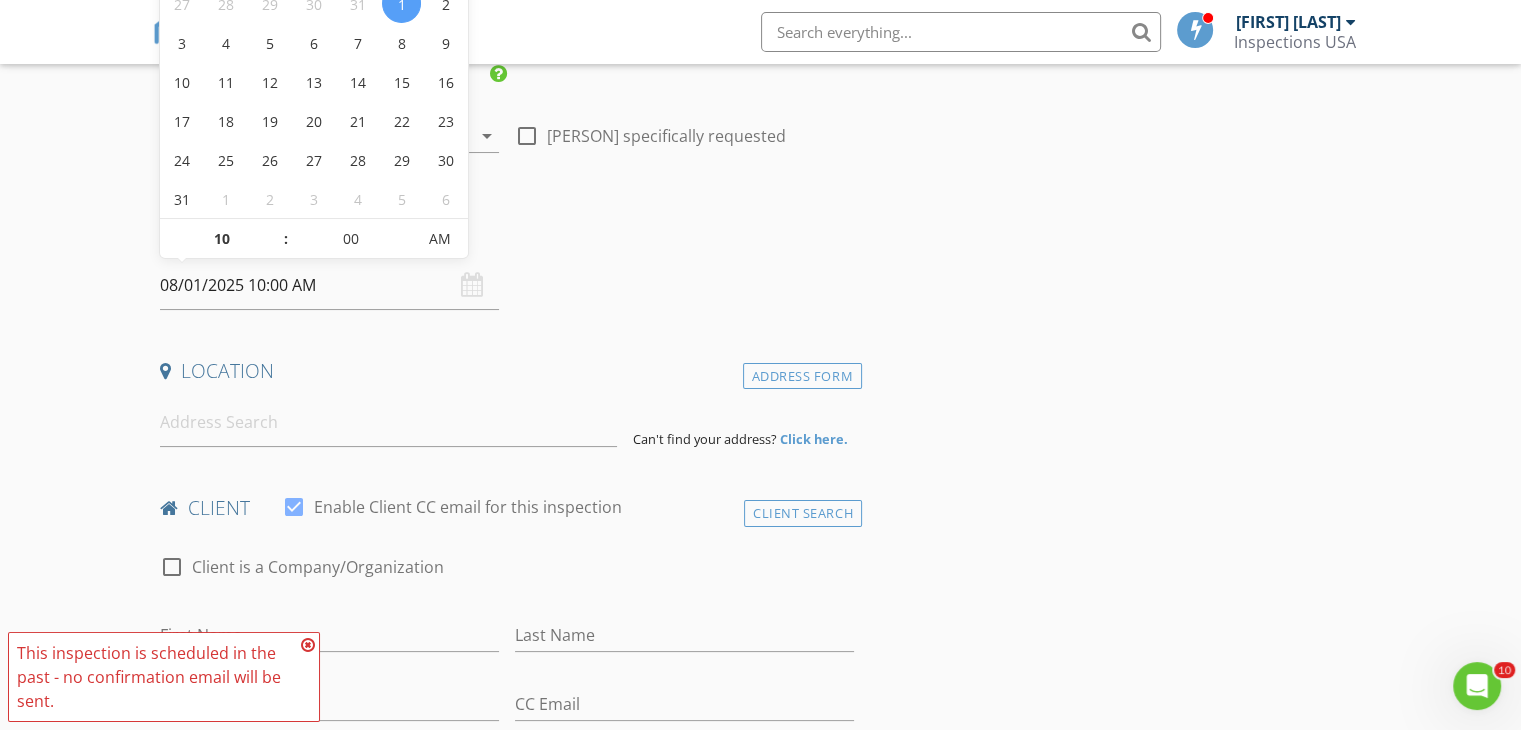 scroll, scrollTop: 200, scrollLeft: 0, axis: vertical 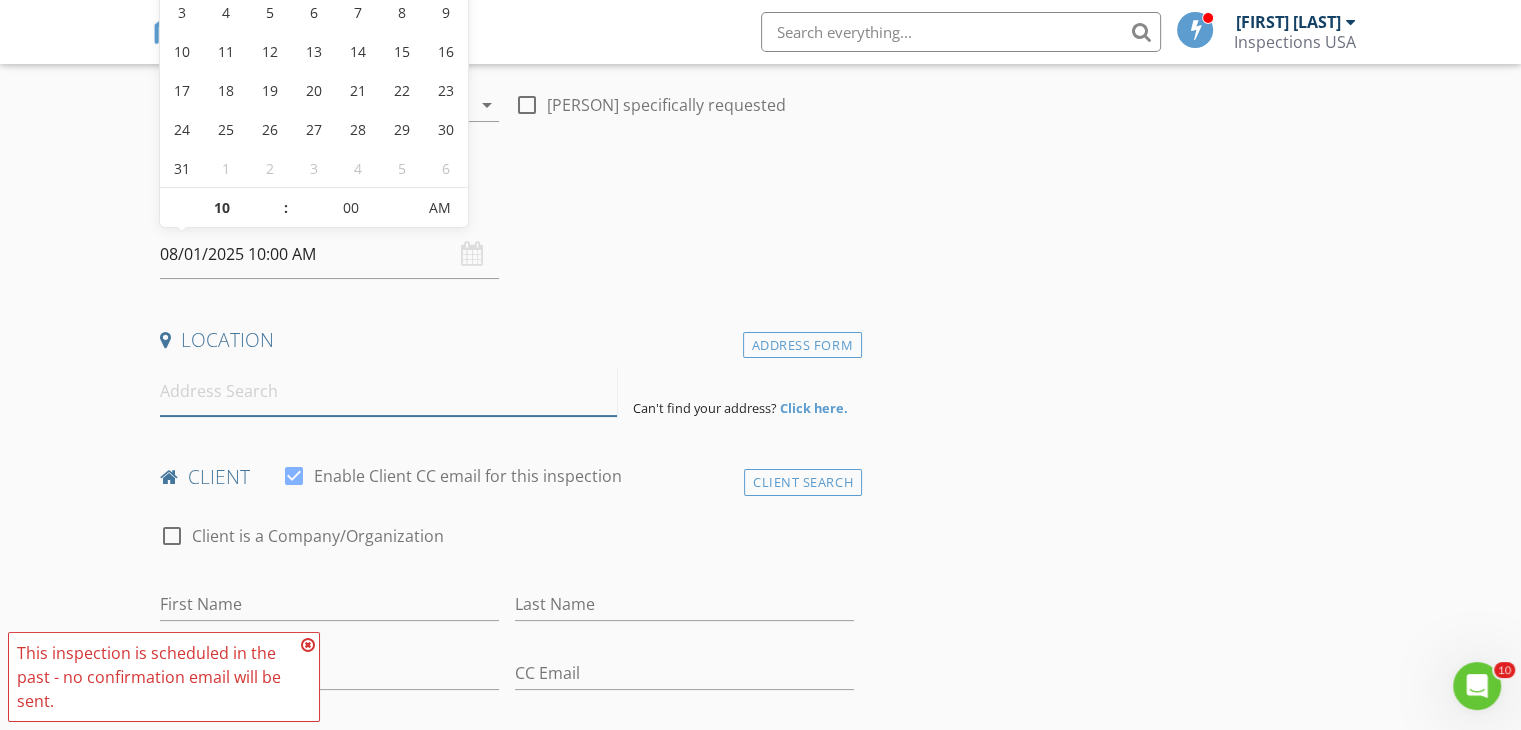 click at bounding box center [388, 391] 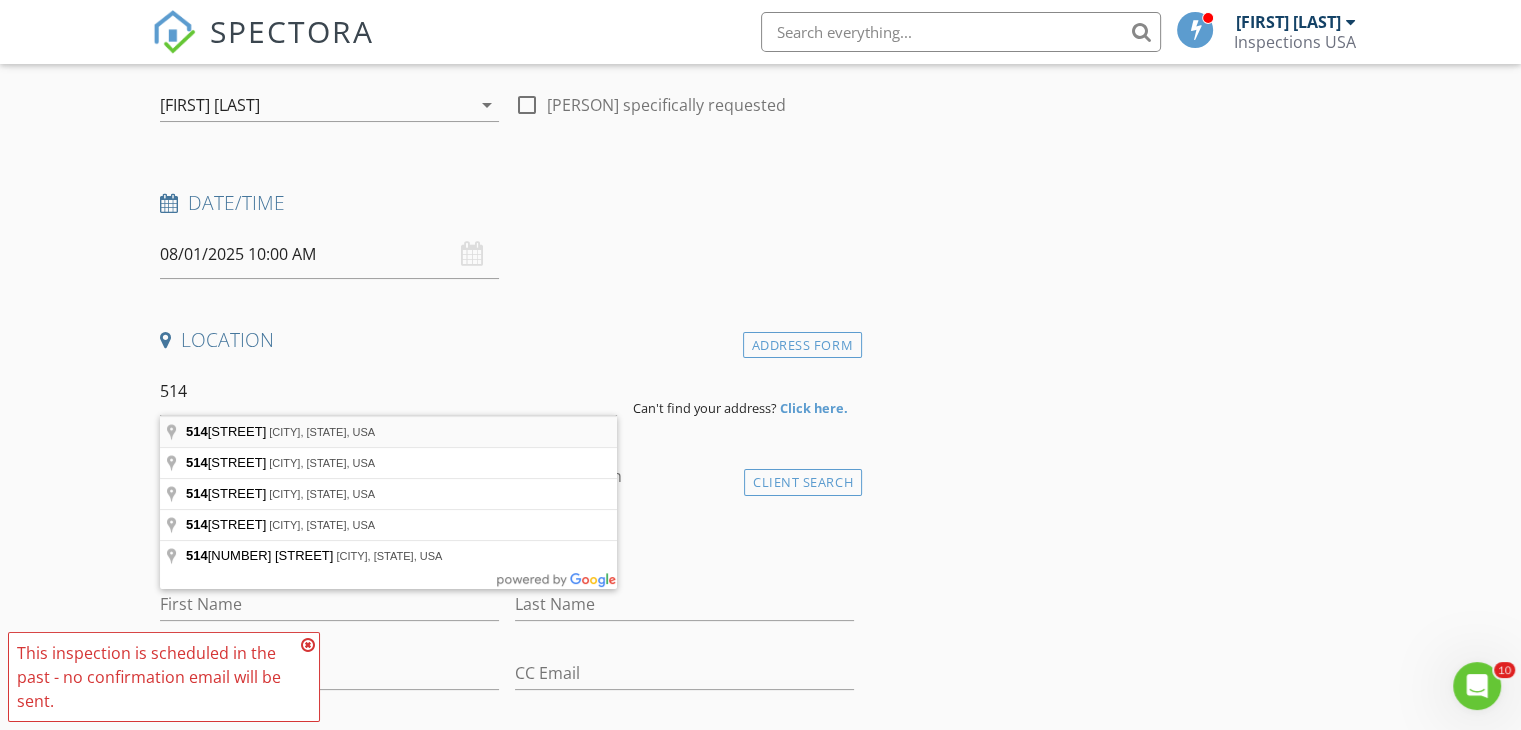 type on "514 Juniper Springs Drive, Groveland, FL, USA" 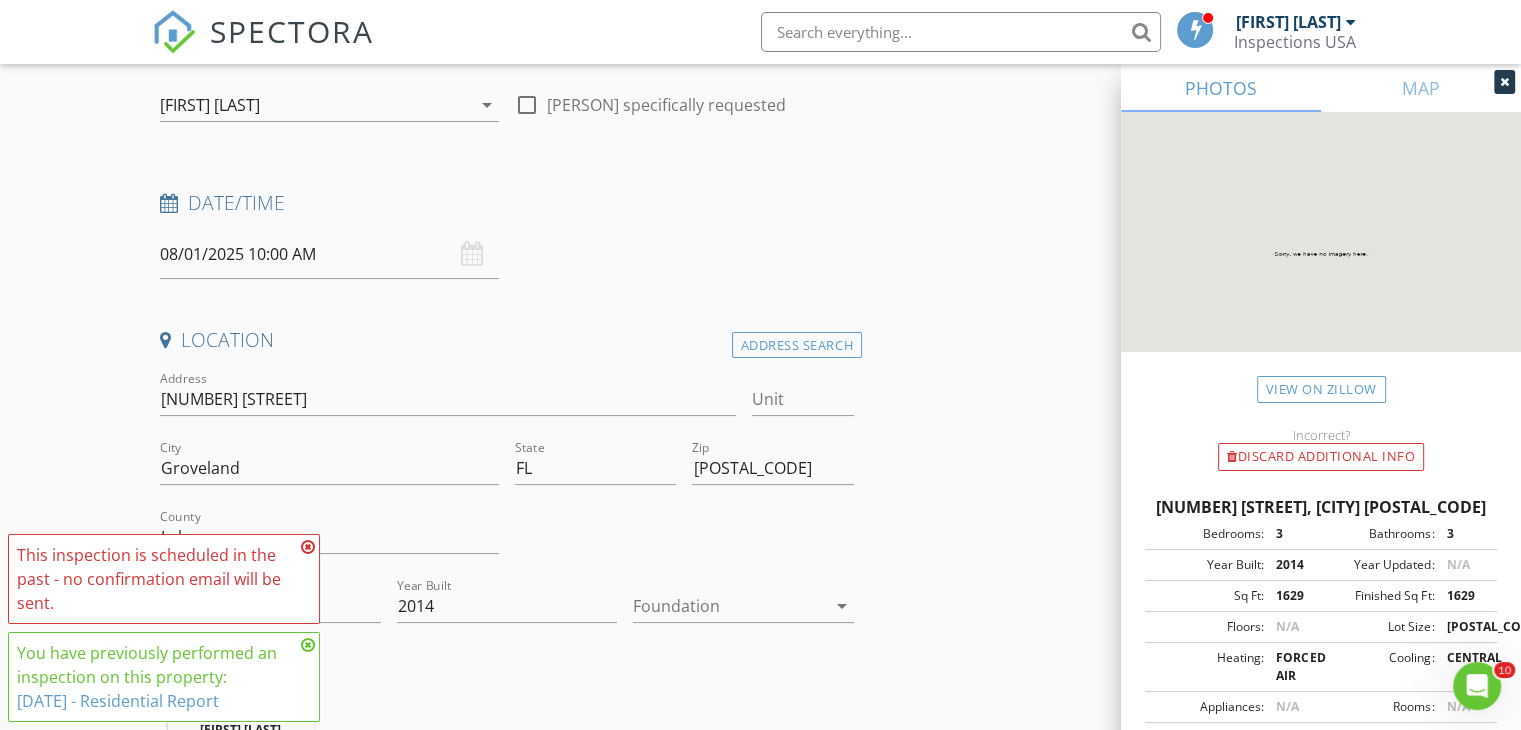 click at bounding box center (308, 547) 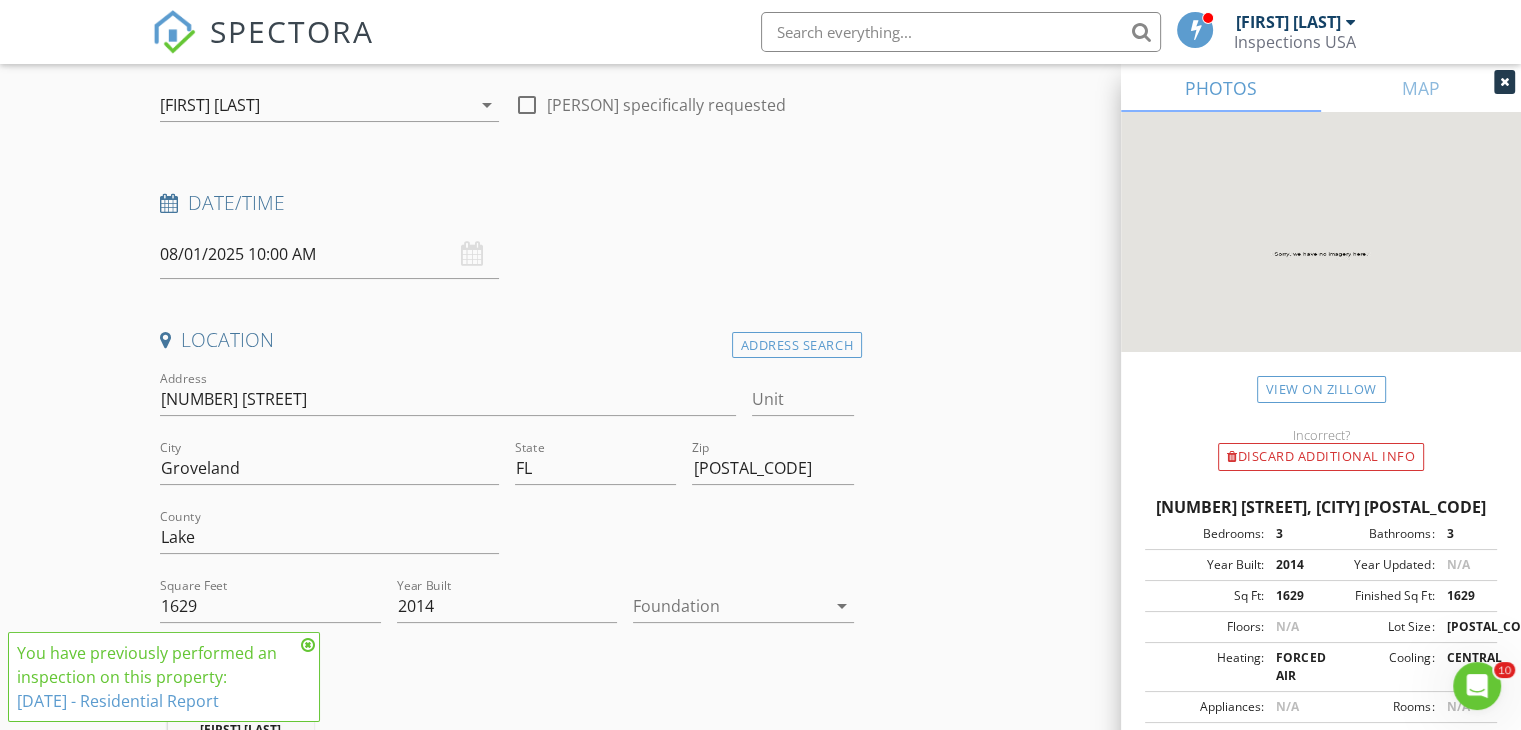 click at bounding box center [308, 645] 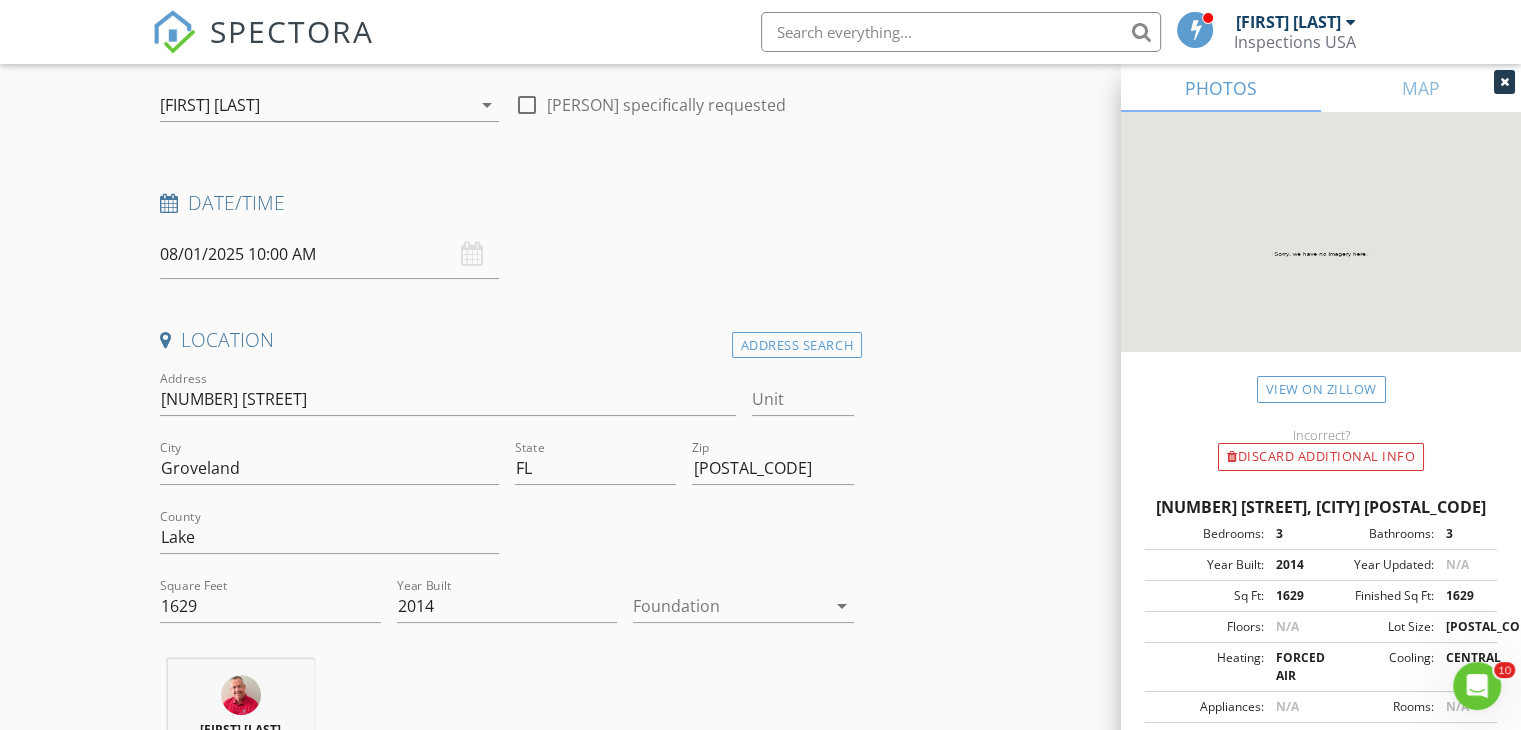 scroll, scrollTop: 300, scrollLeft: 0, axis: vertical 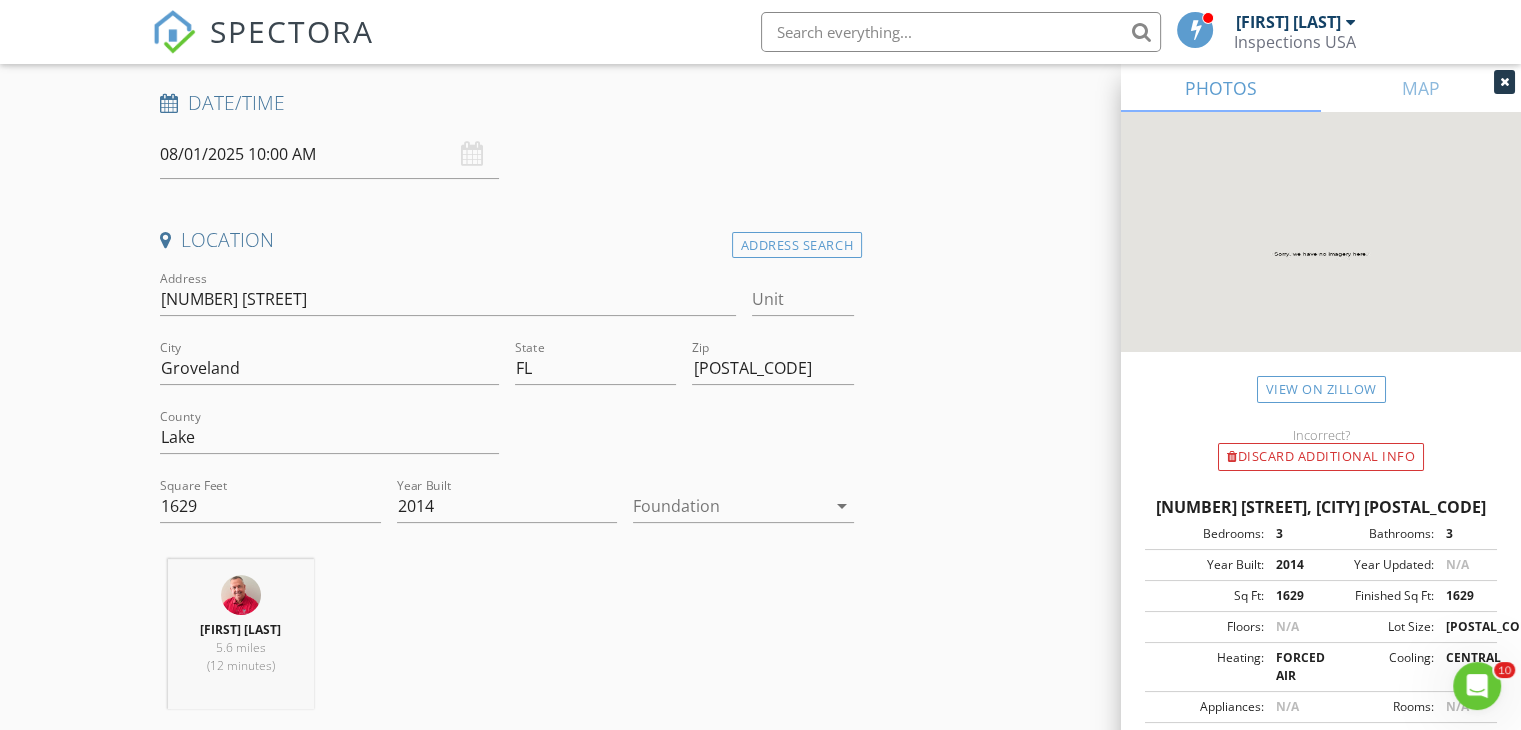 click at bounding box center (729, 506) 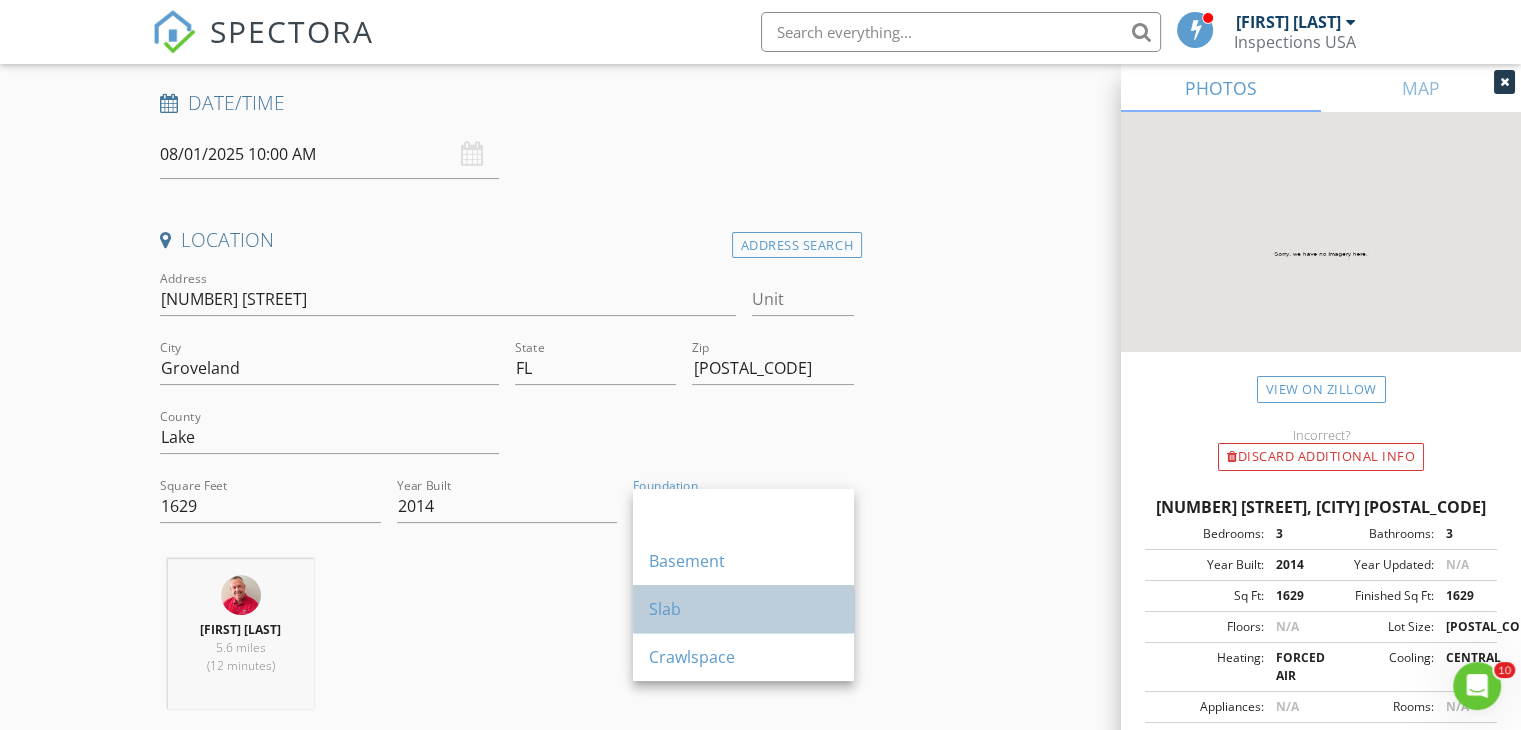 drag, startPoint x: 664, startPoint y: 609, endPoint x: 496, endPoint y: 562, distance: 174.45056 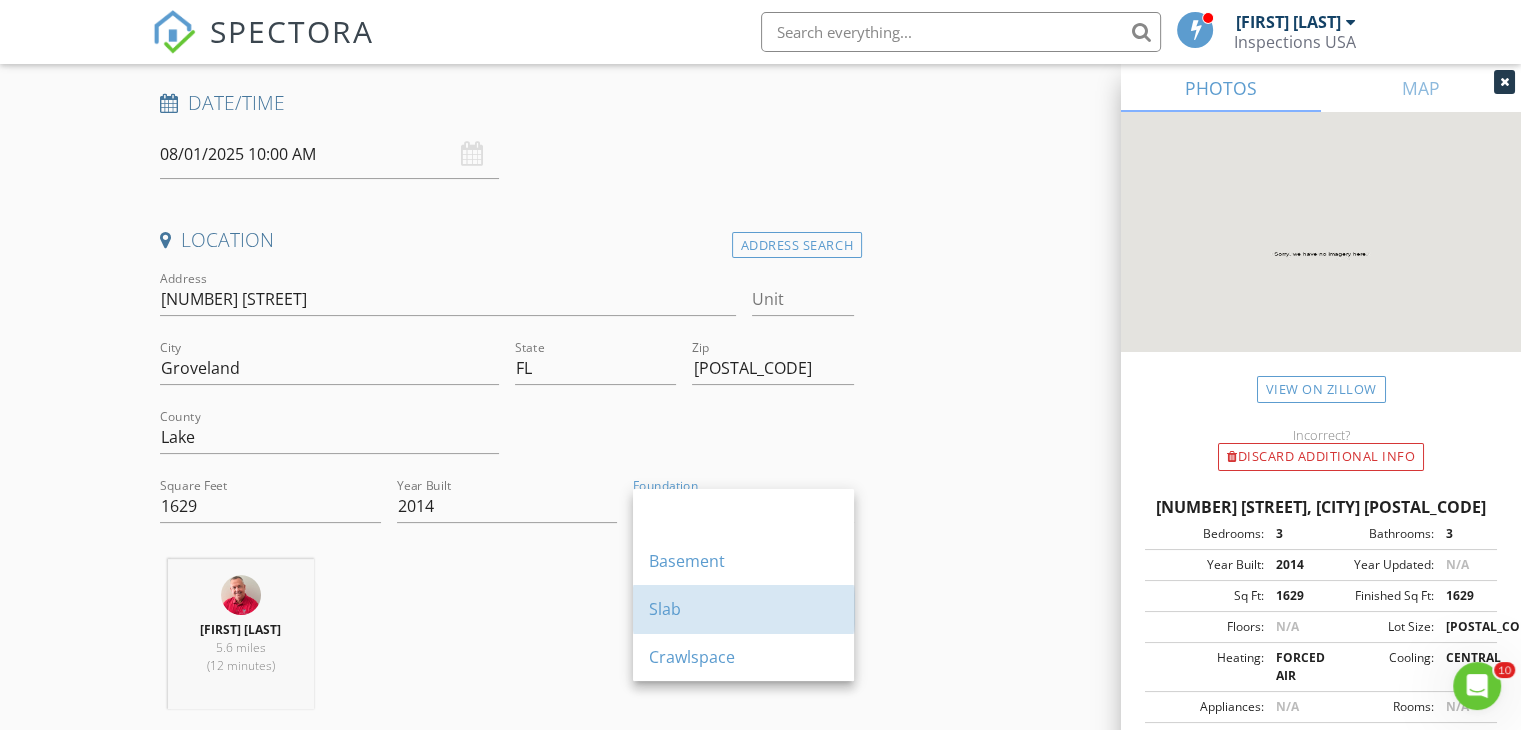 click on "Slab" at bounding box center (743, 609) 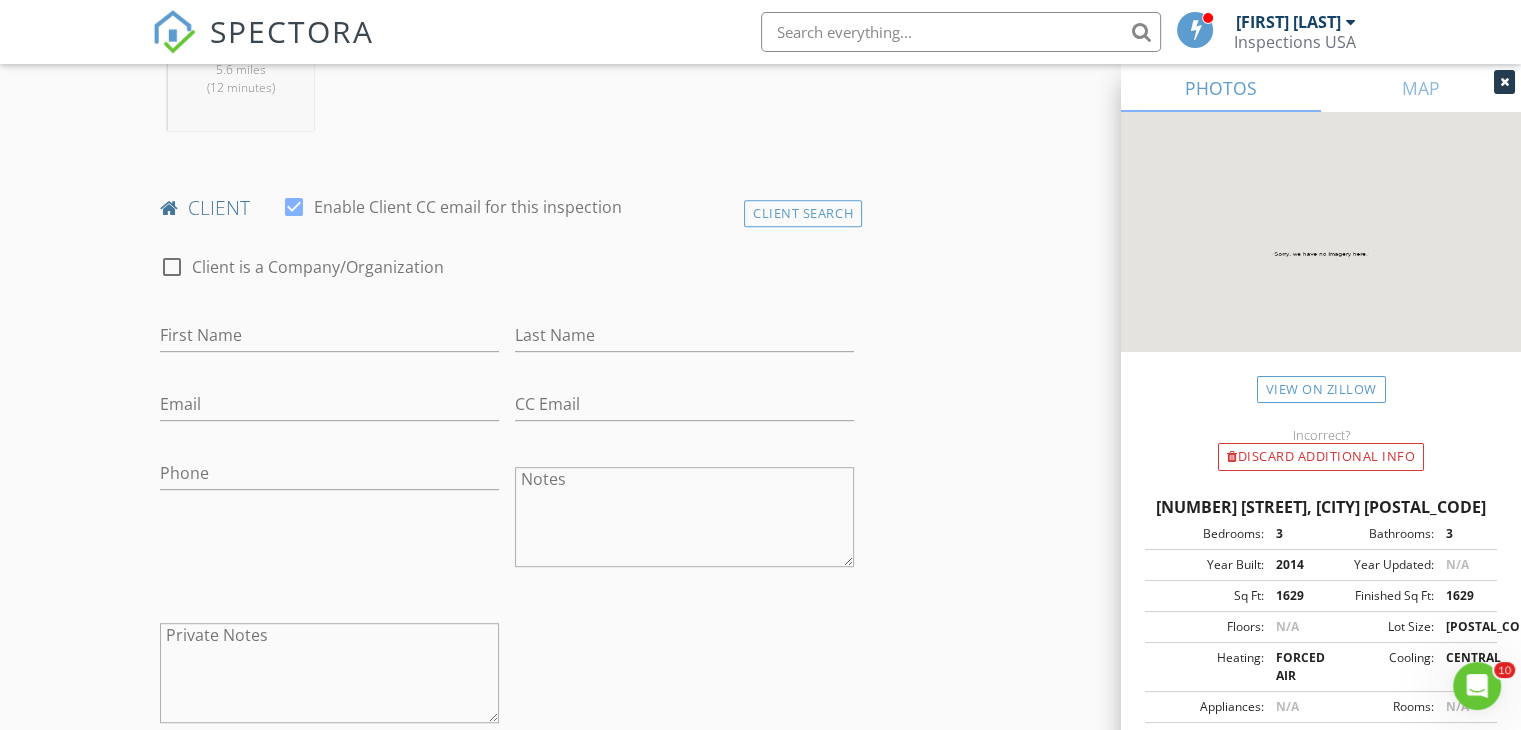 scroll, scrollTop: 900, scrollLeft: 0, axis: vertical 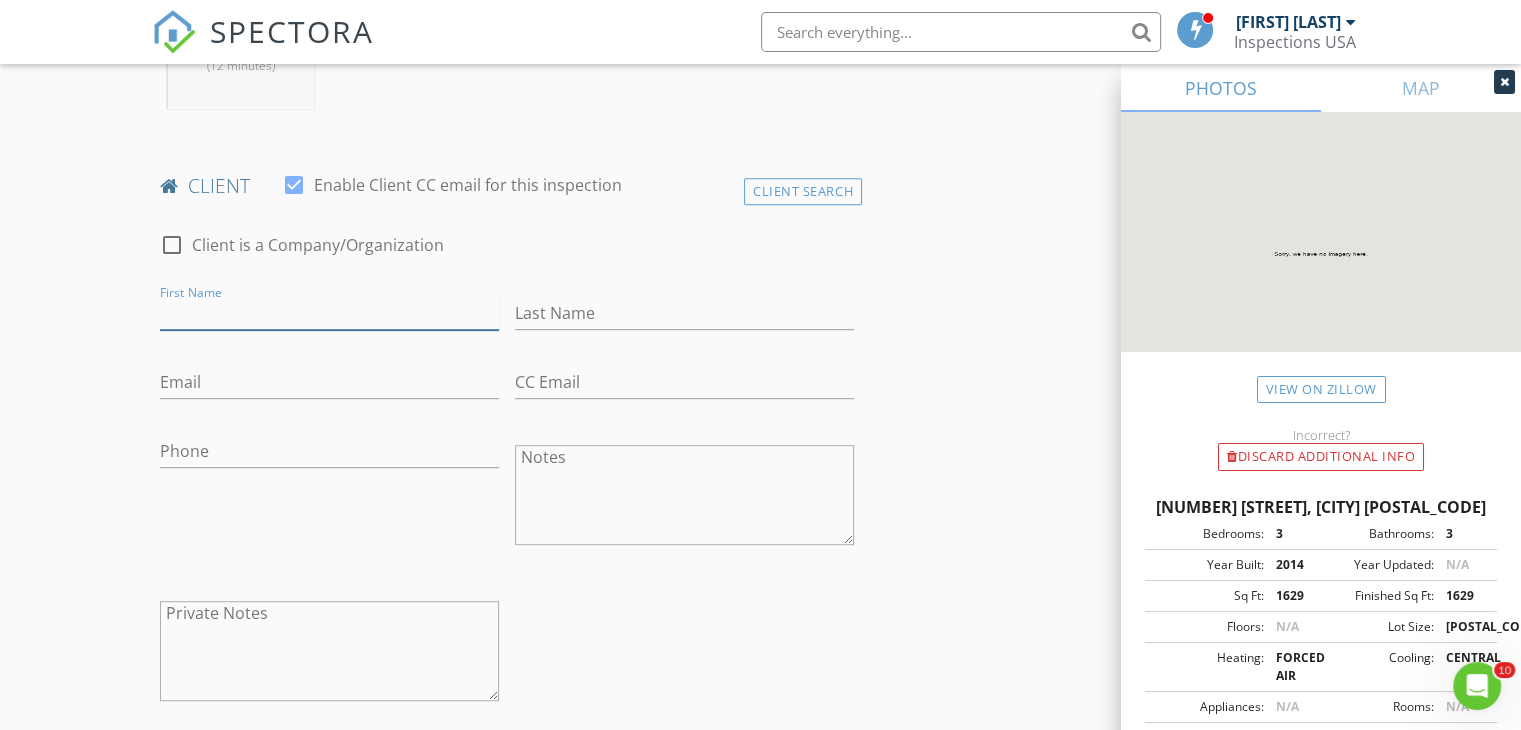 click on "First Name" at bounding box center [329, 313] 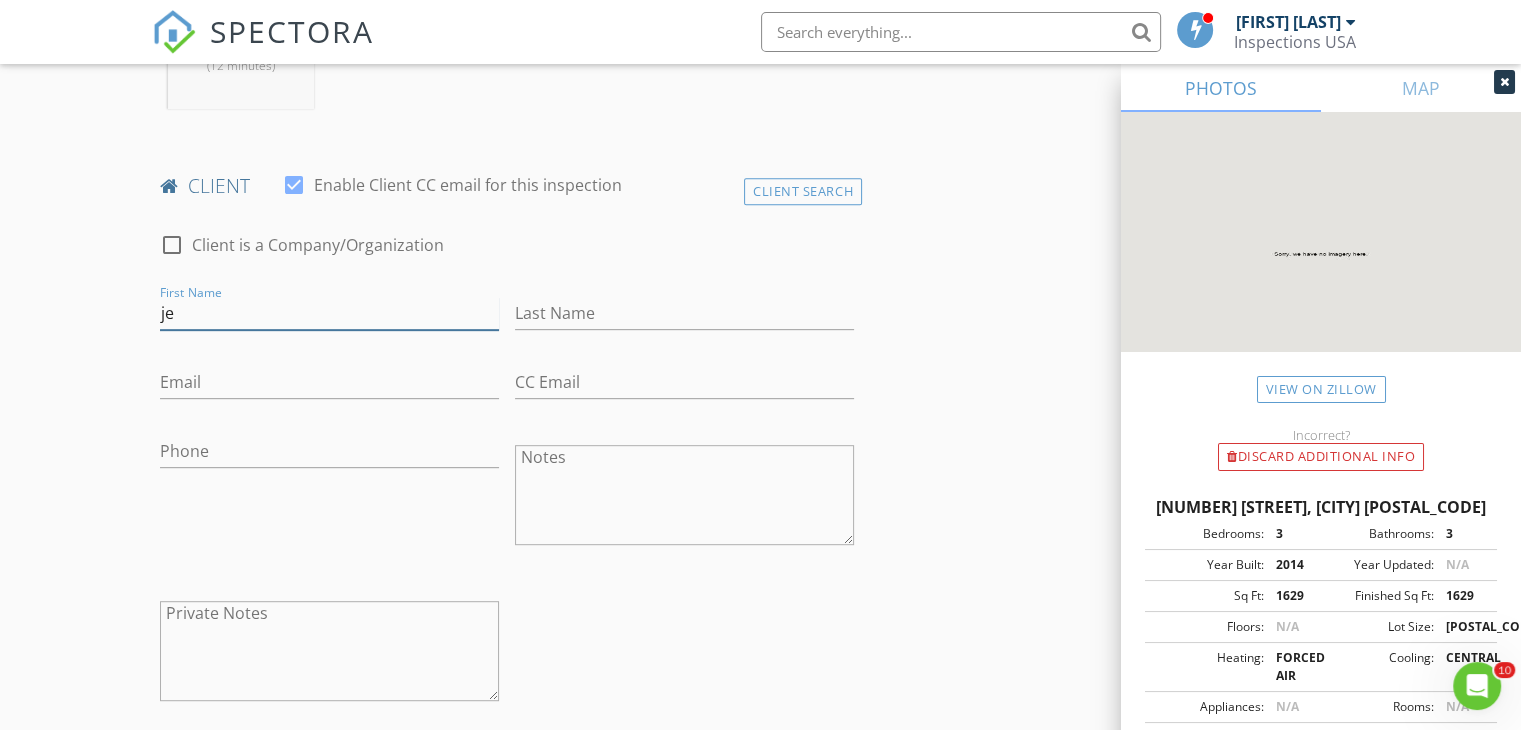 type on "j" 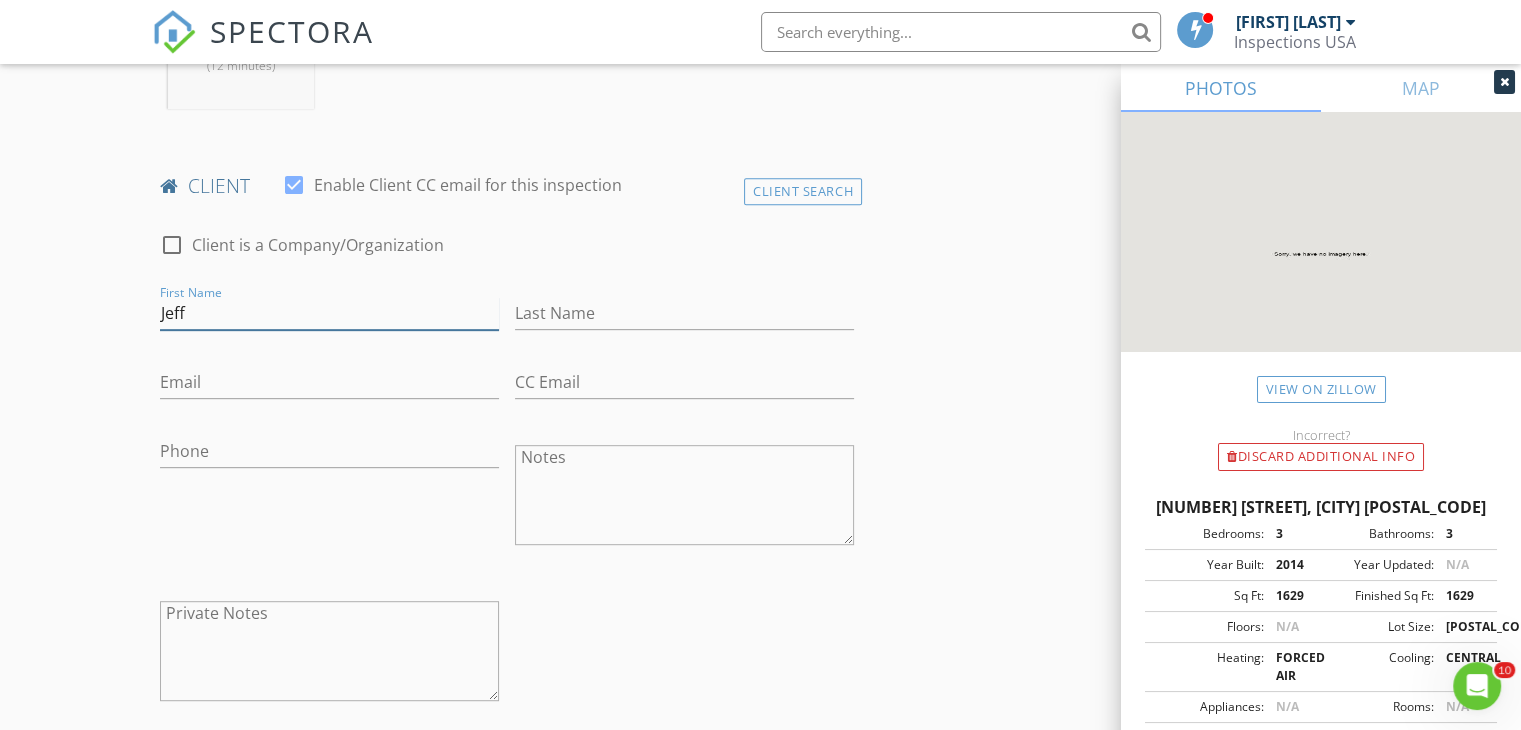 type on "Jeff" 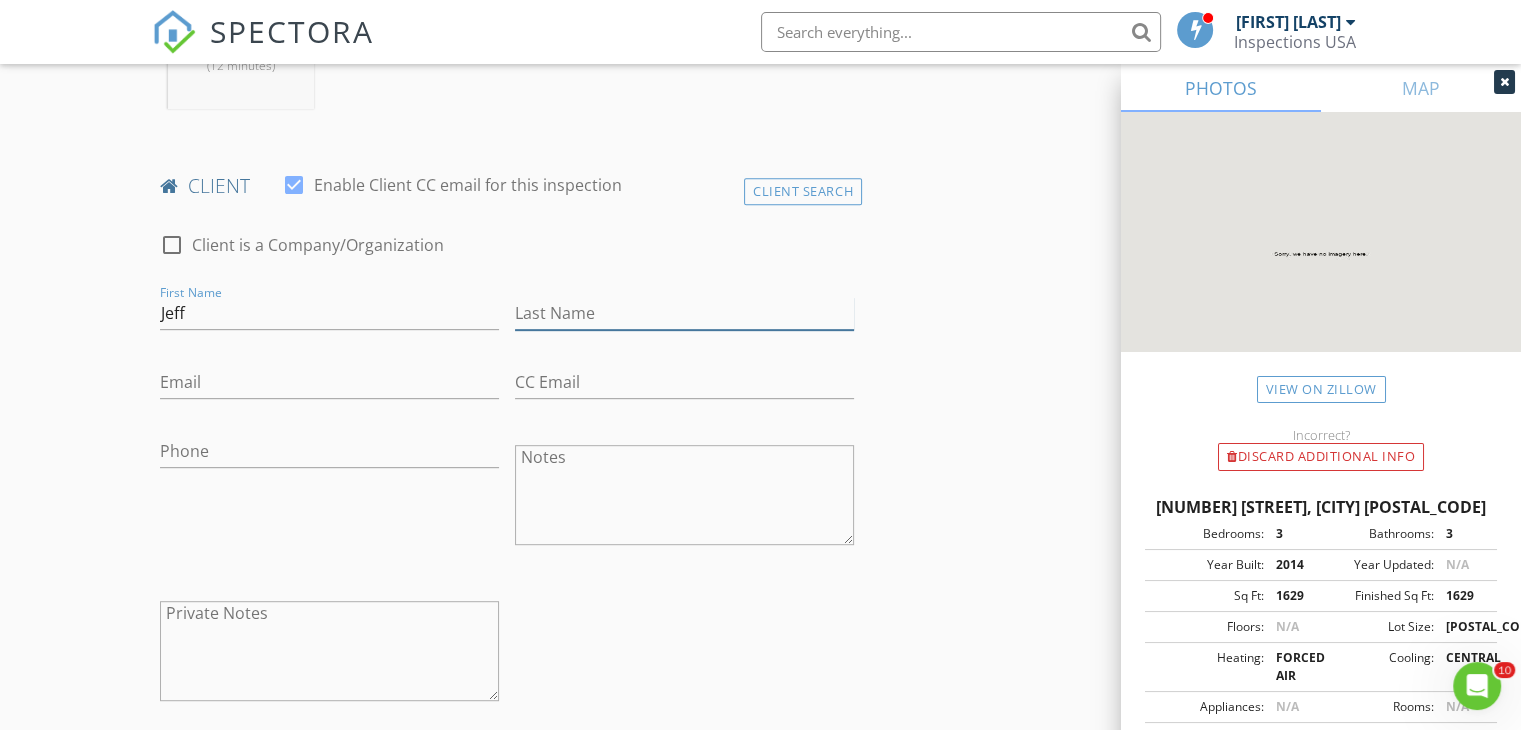 click on "Last Name" at bounding box center [684, 313] 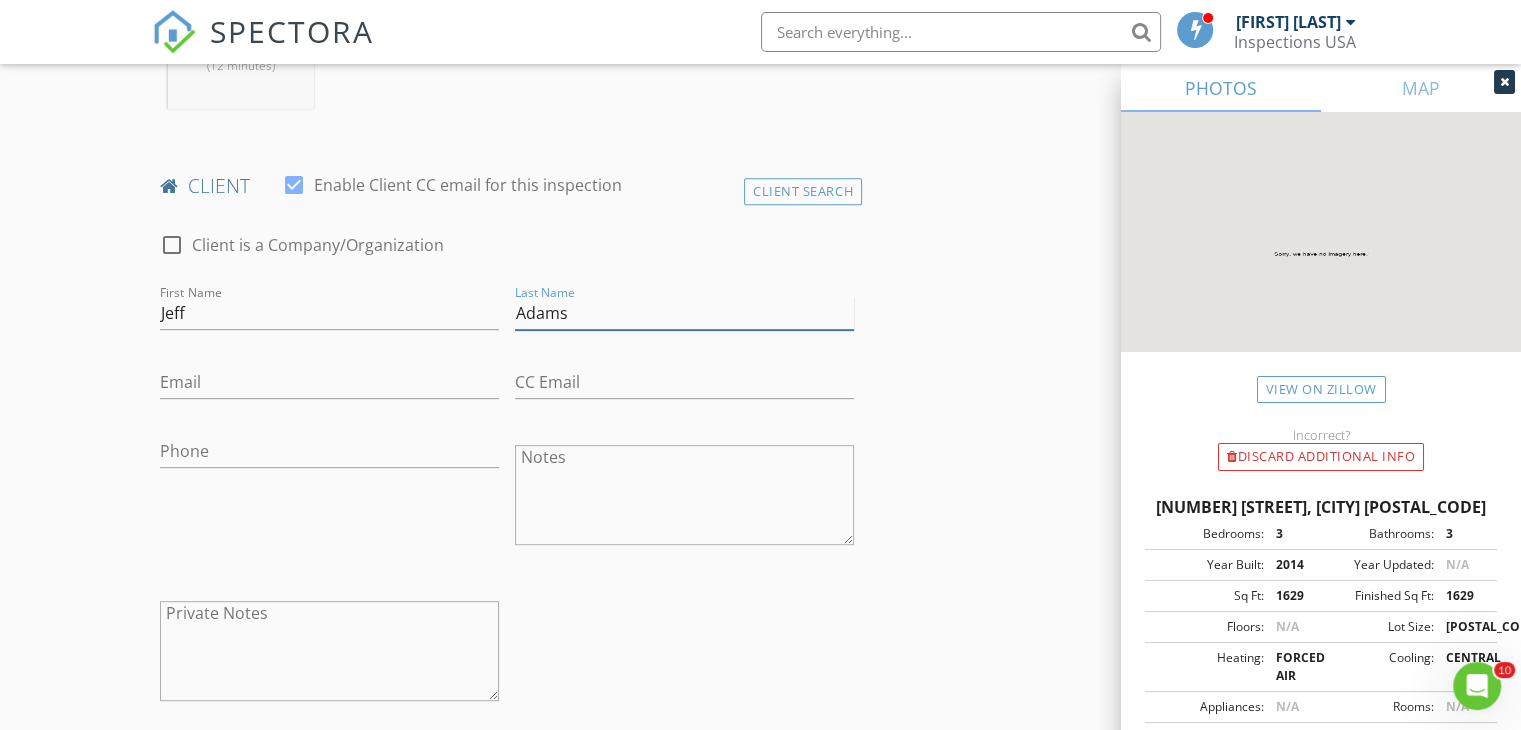 type on "Adams" 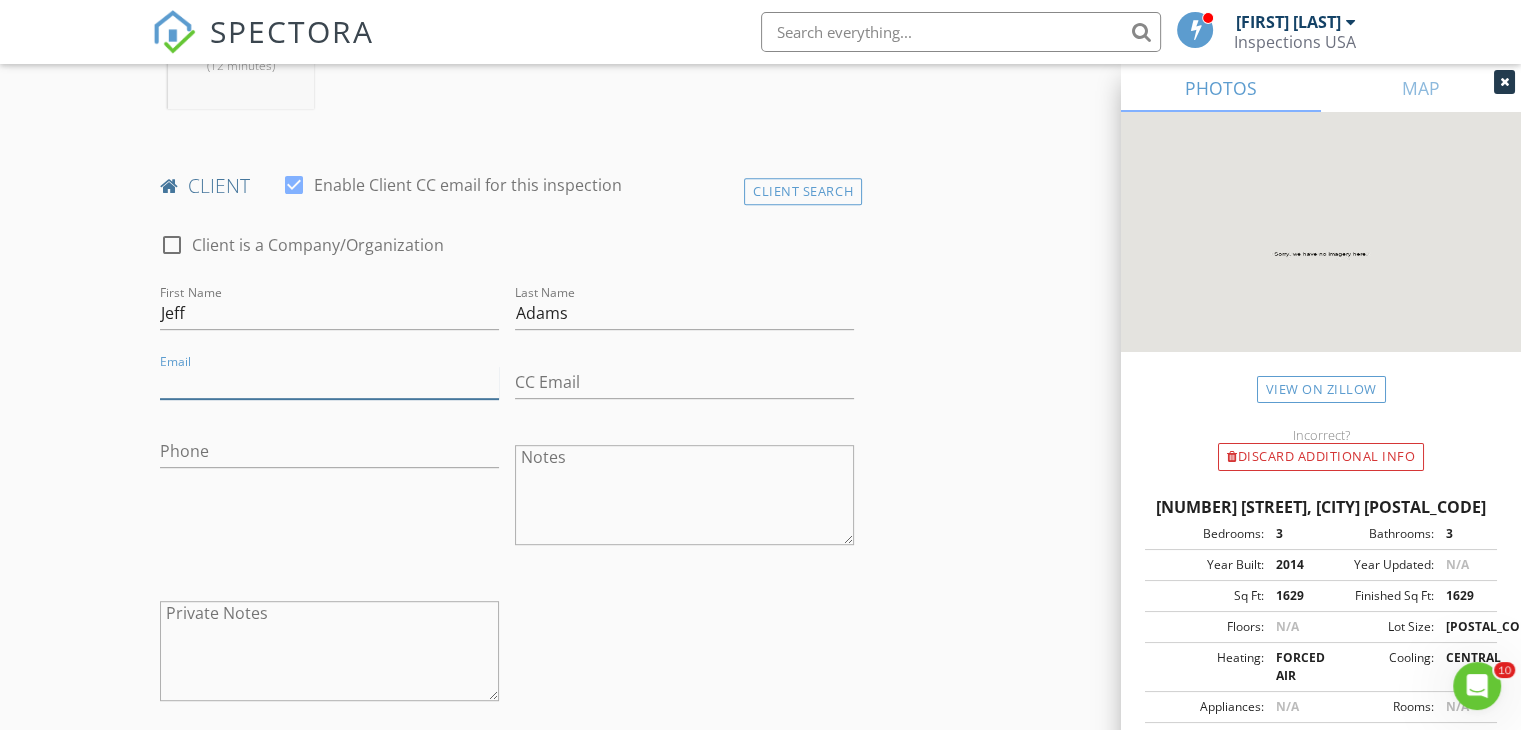 click on "Email" at bounding box center [329, 382] 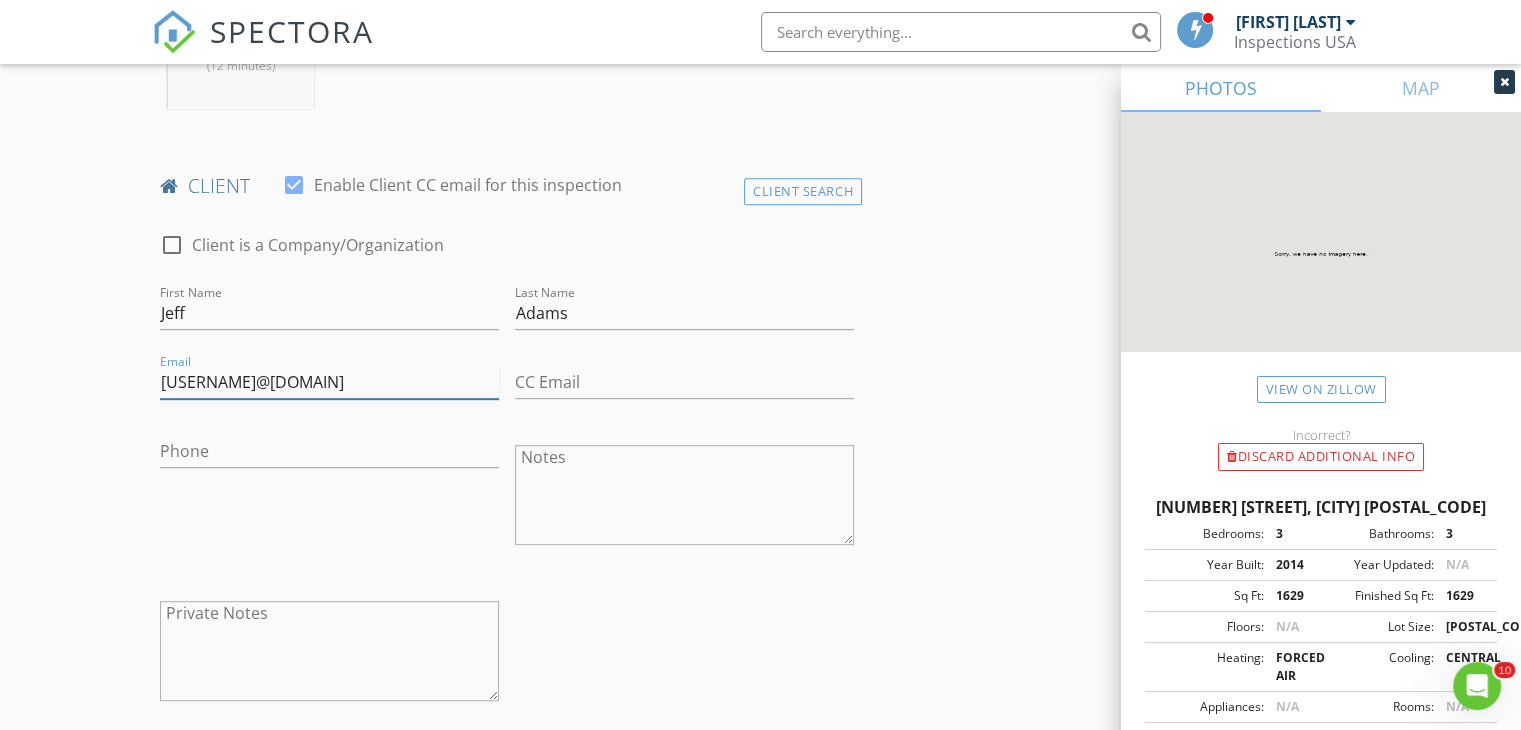 type on "[USERNAME]@[DOMAIN].com" 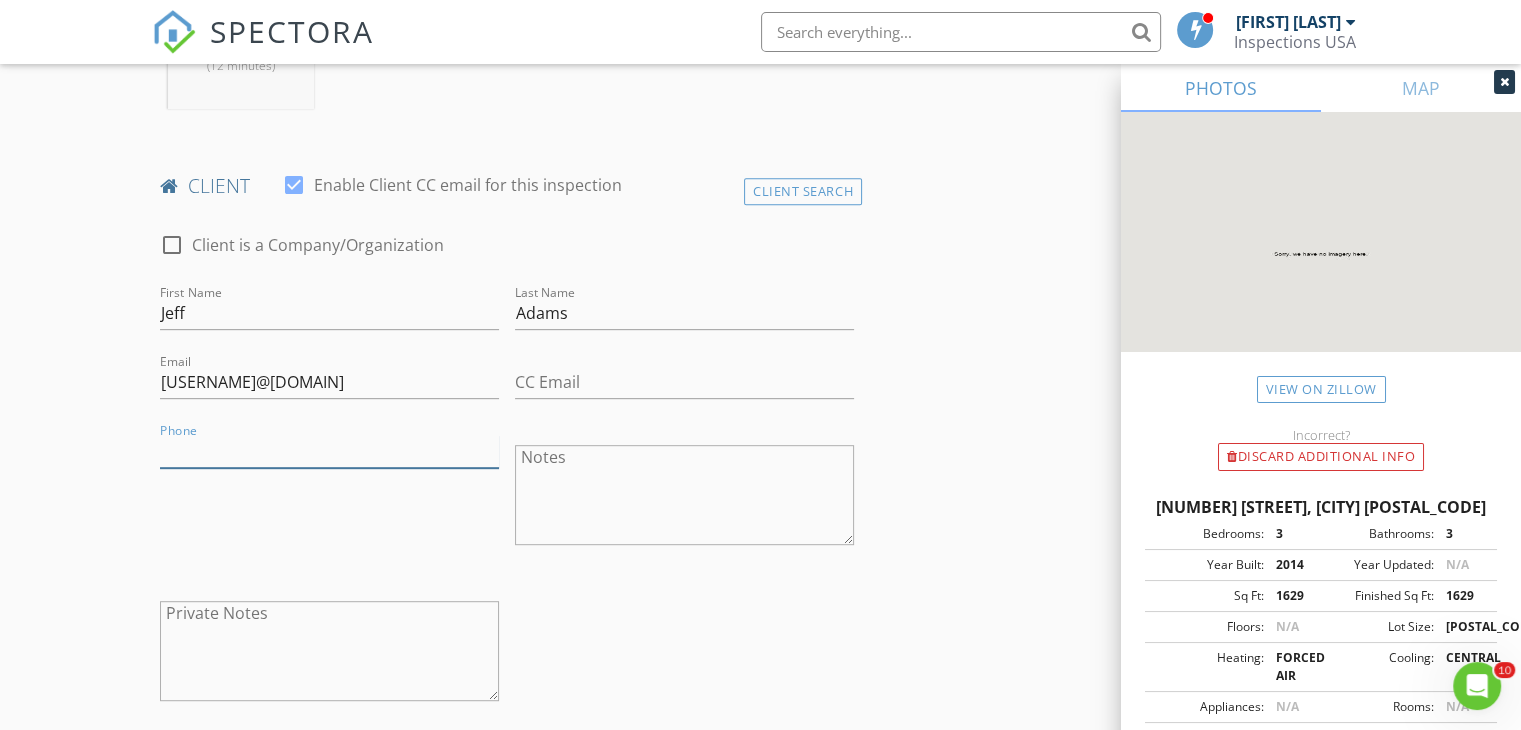click on "Phone" at bounding box center [329, 451] 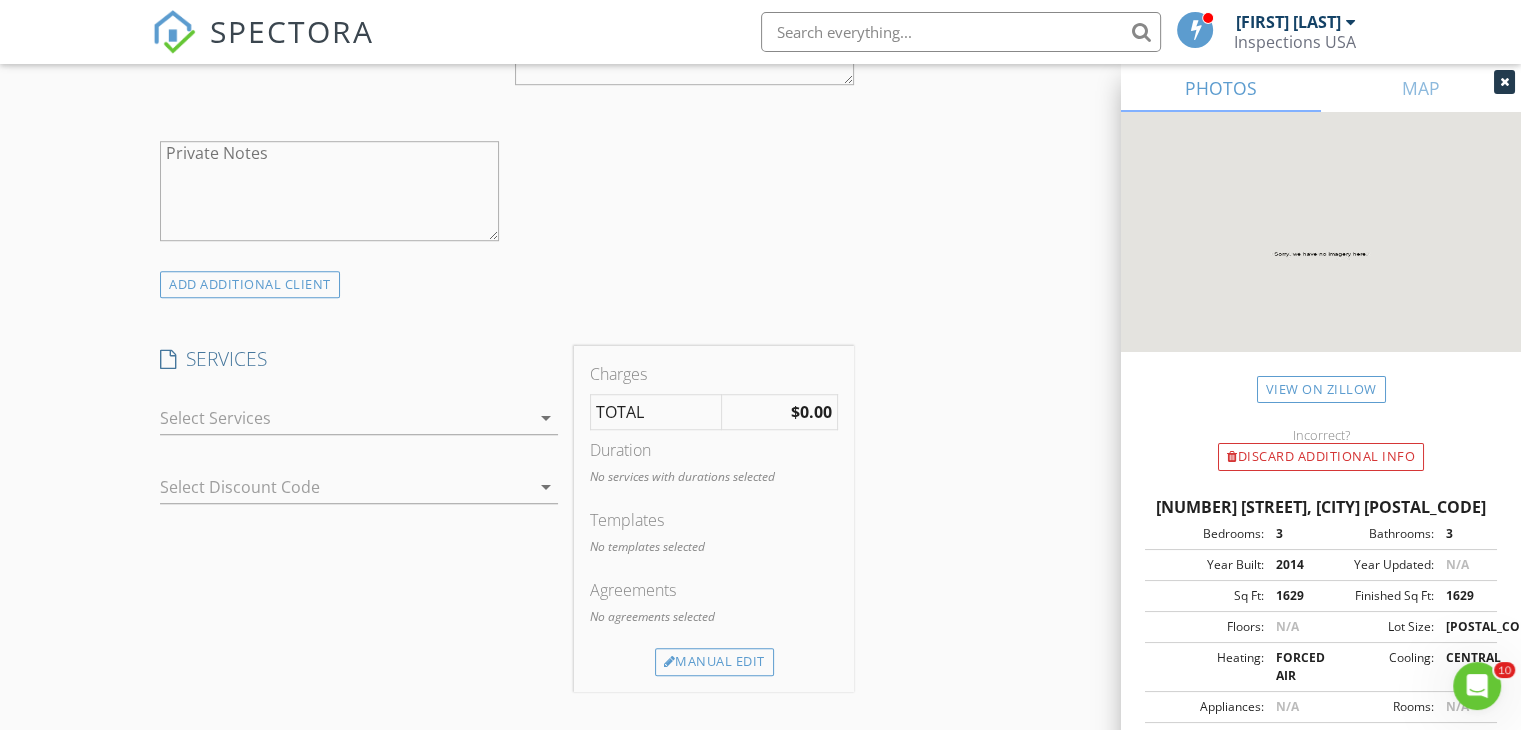 scroll, scrollTop: 1400, scrollLeft: 0, axis: vertical 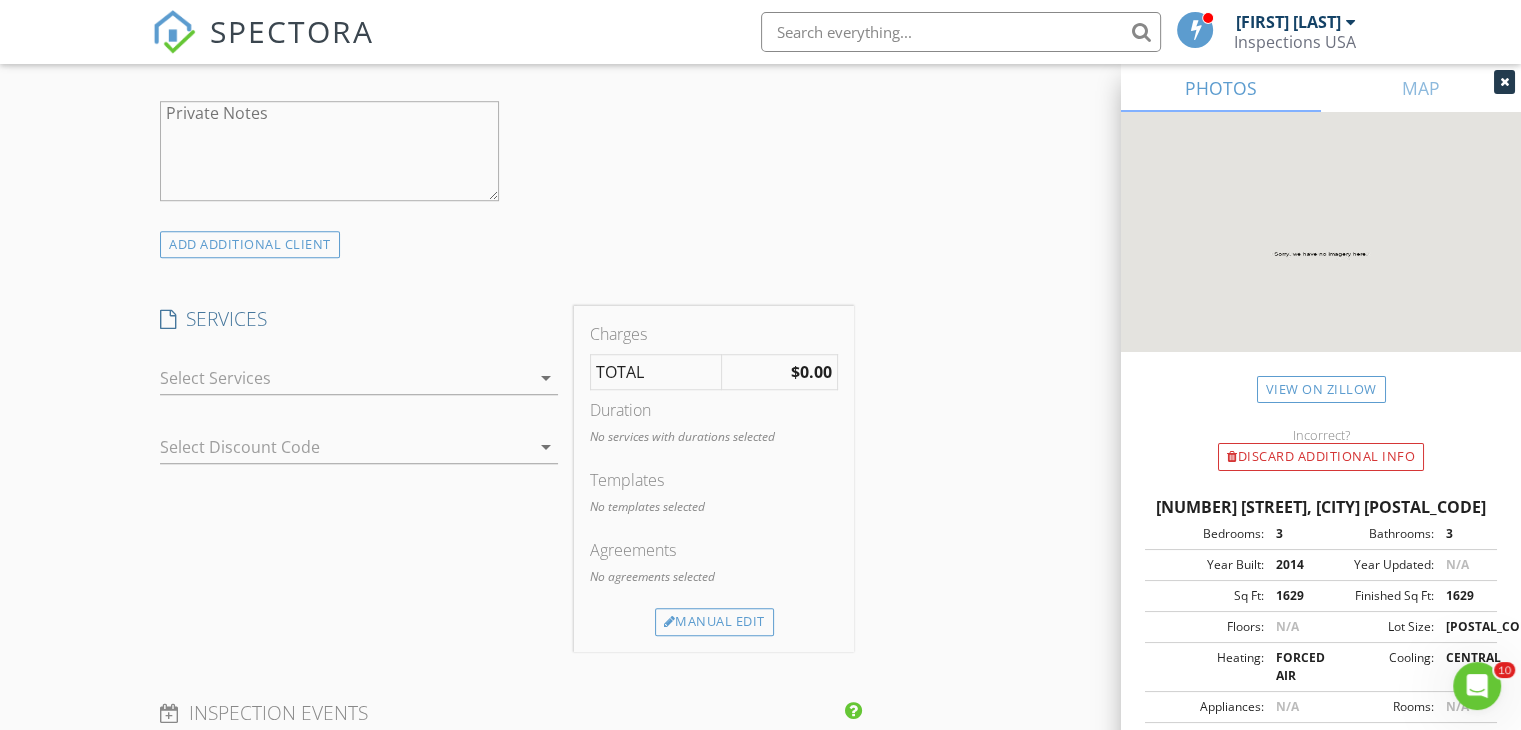 type on "[PHONE]" 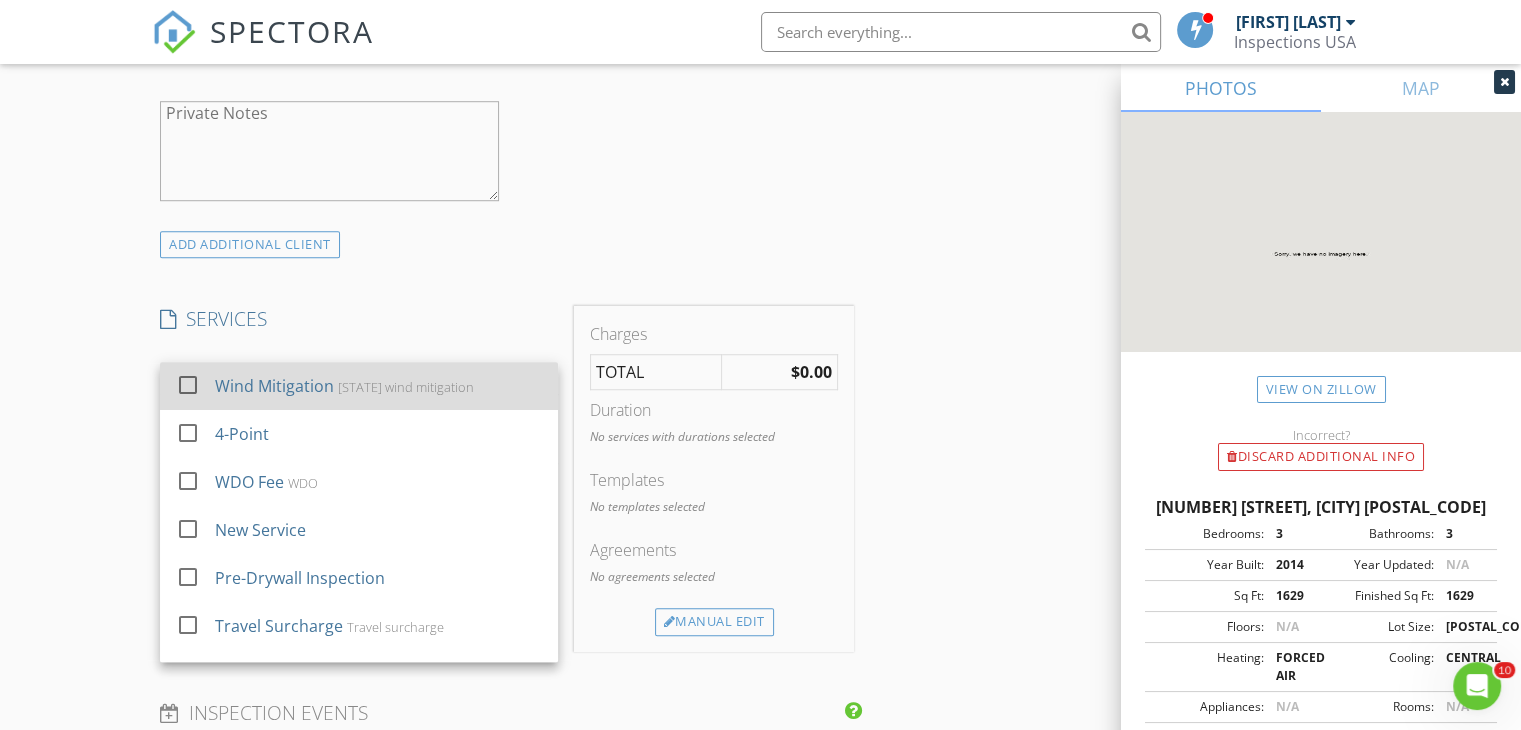click at bounding box center (188, 385) 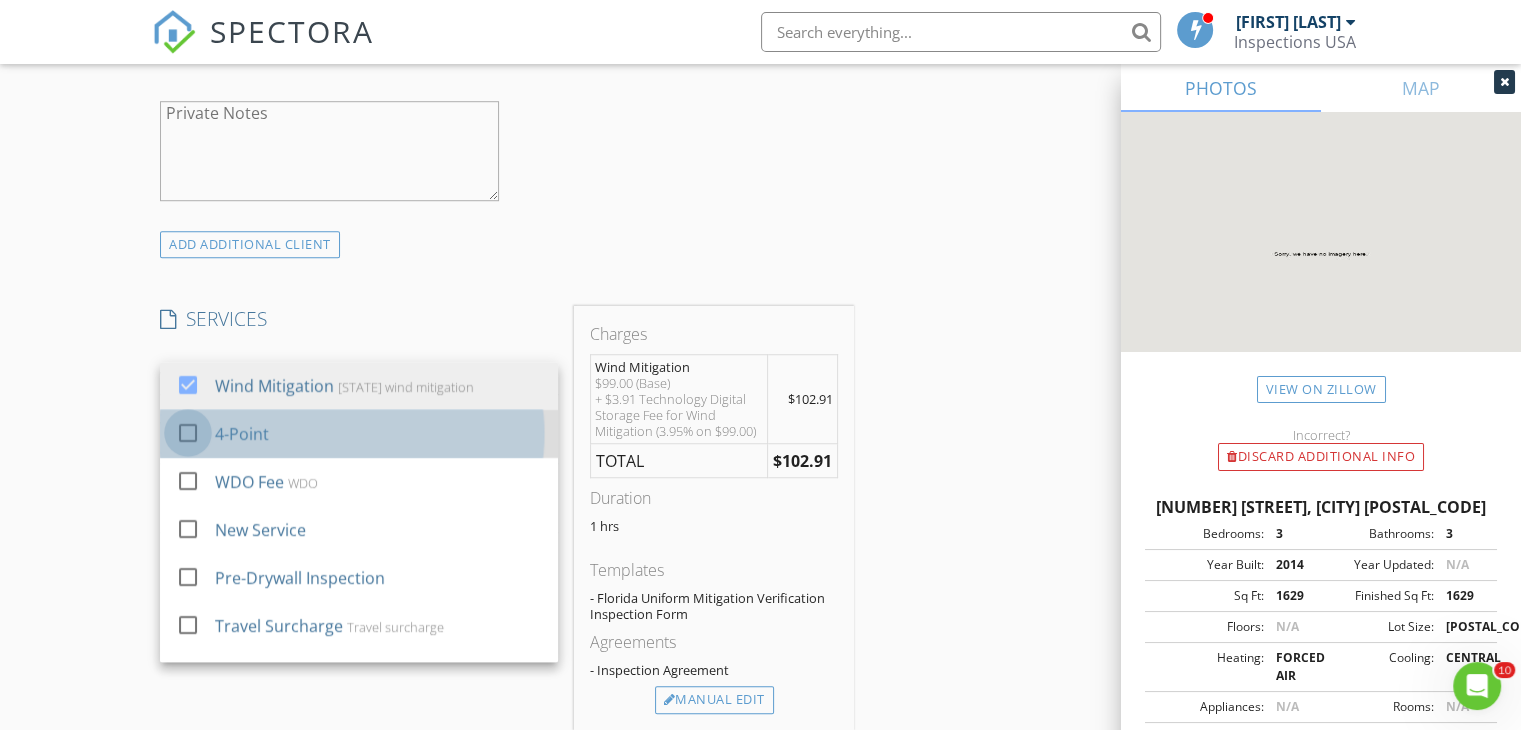 click at bounding box center (188, 433) 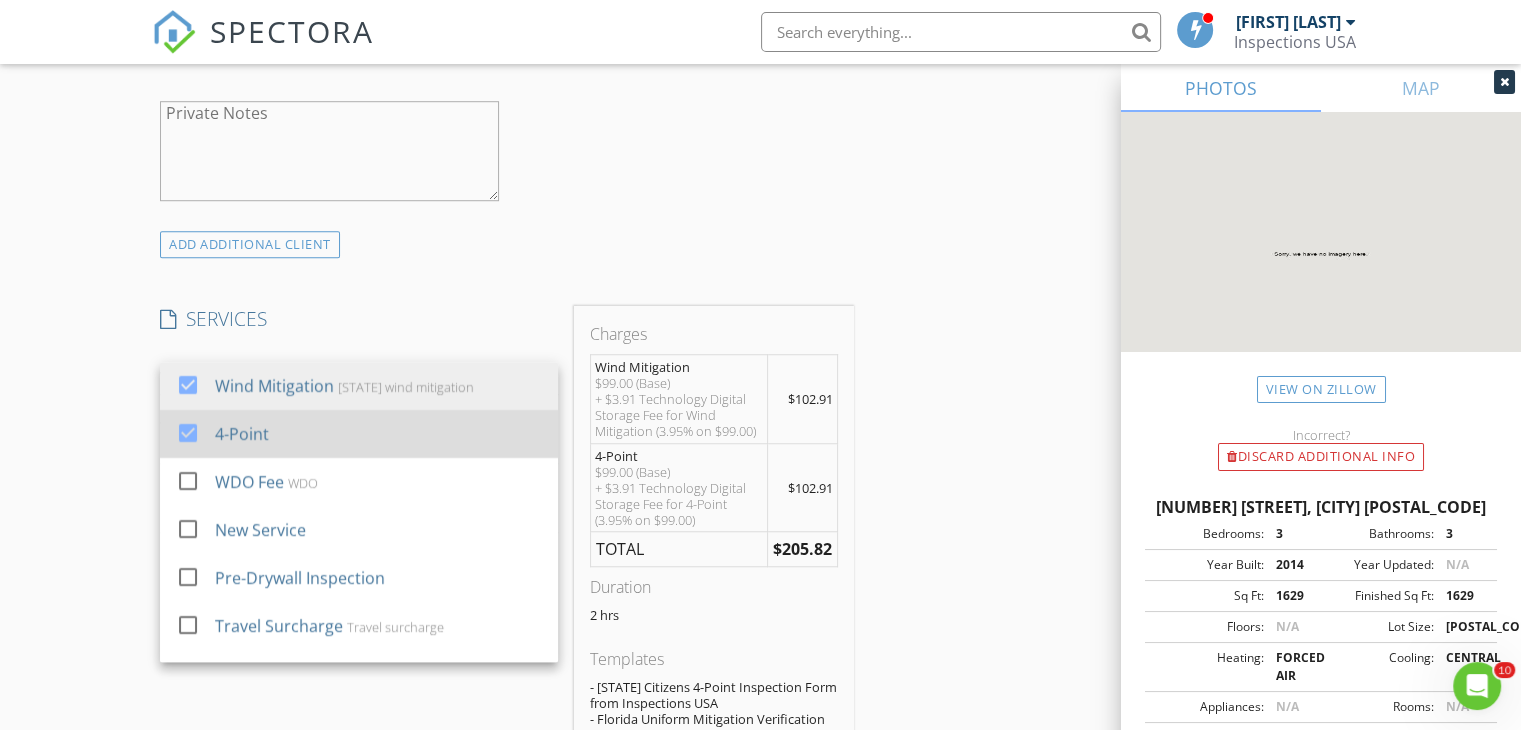 scroll, scrollTop: 36, scrollLeft: 0, axis: vertical 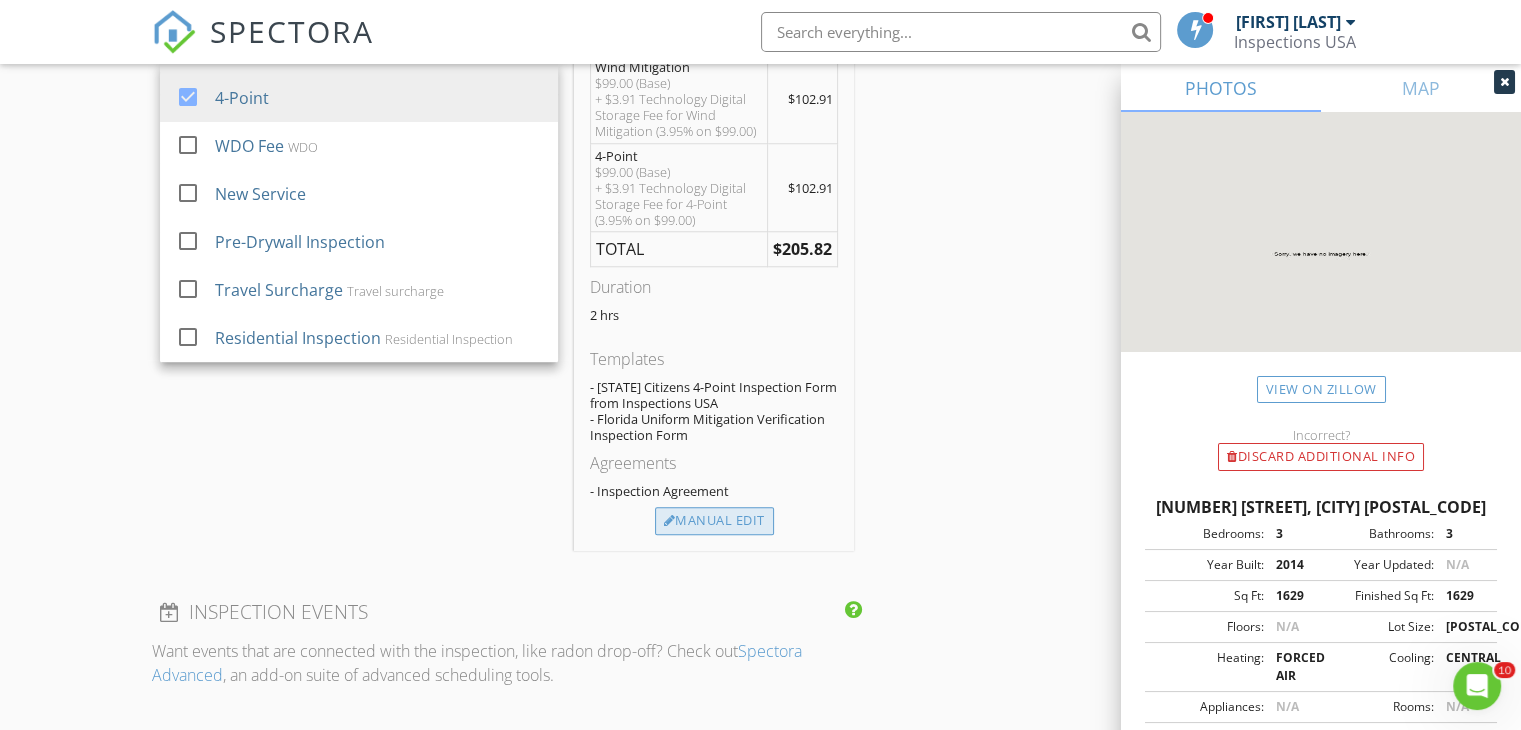 click on "Manual Edit" at bounding box center (714, 521) 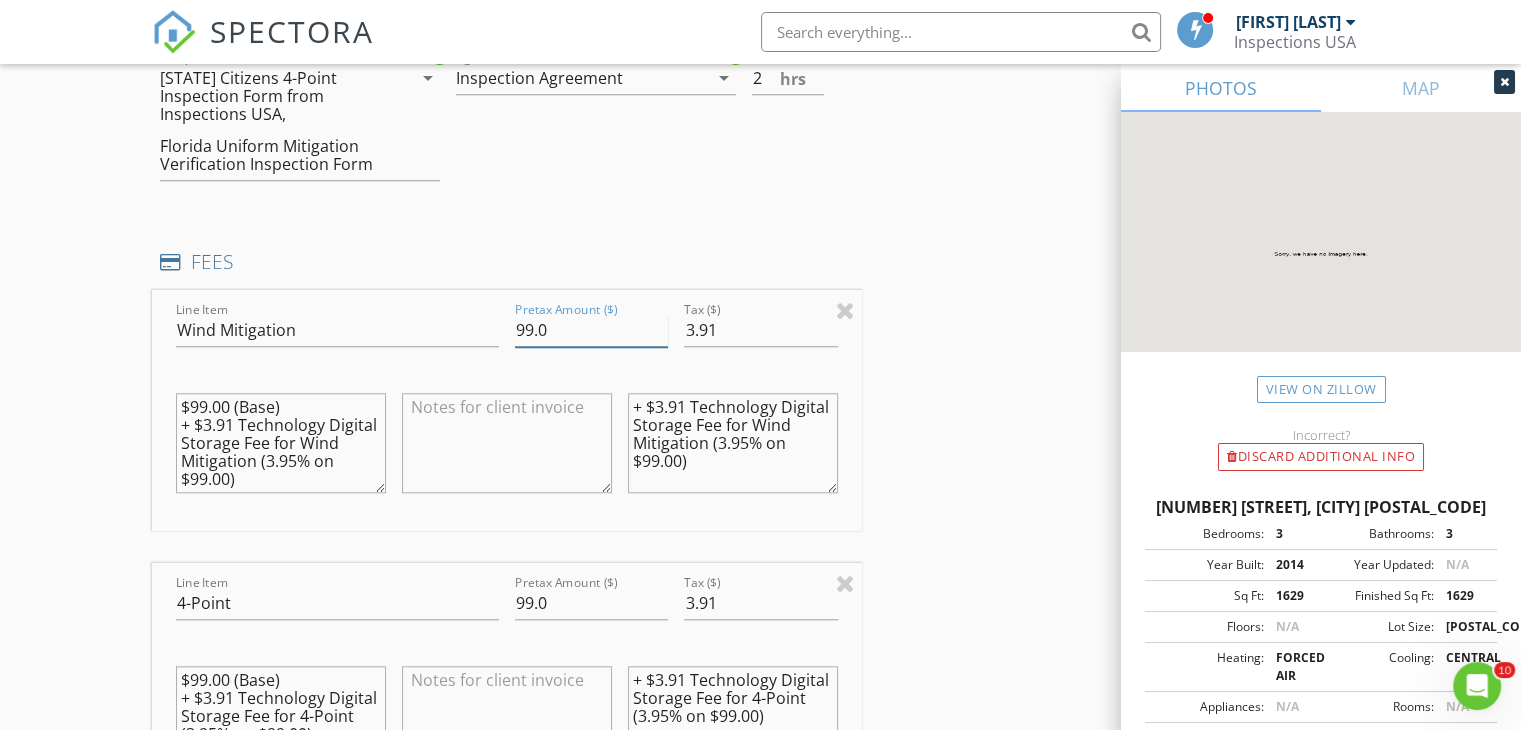 drag, startPoint x: 576, startPoint y: 327, endPoint x: 480, endPoint y: 333, distance: 96.18732 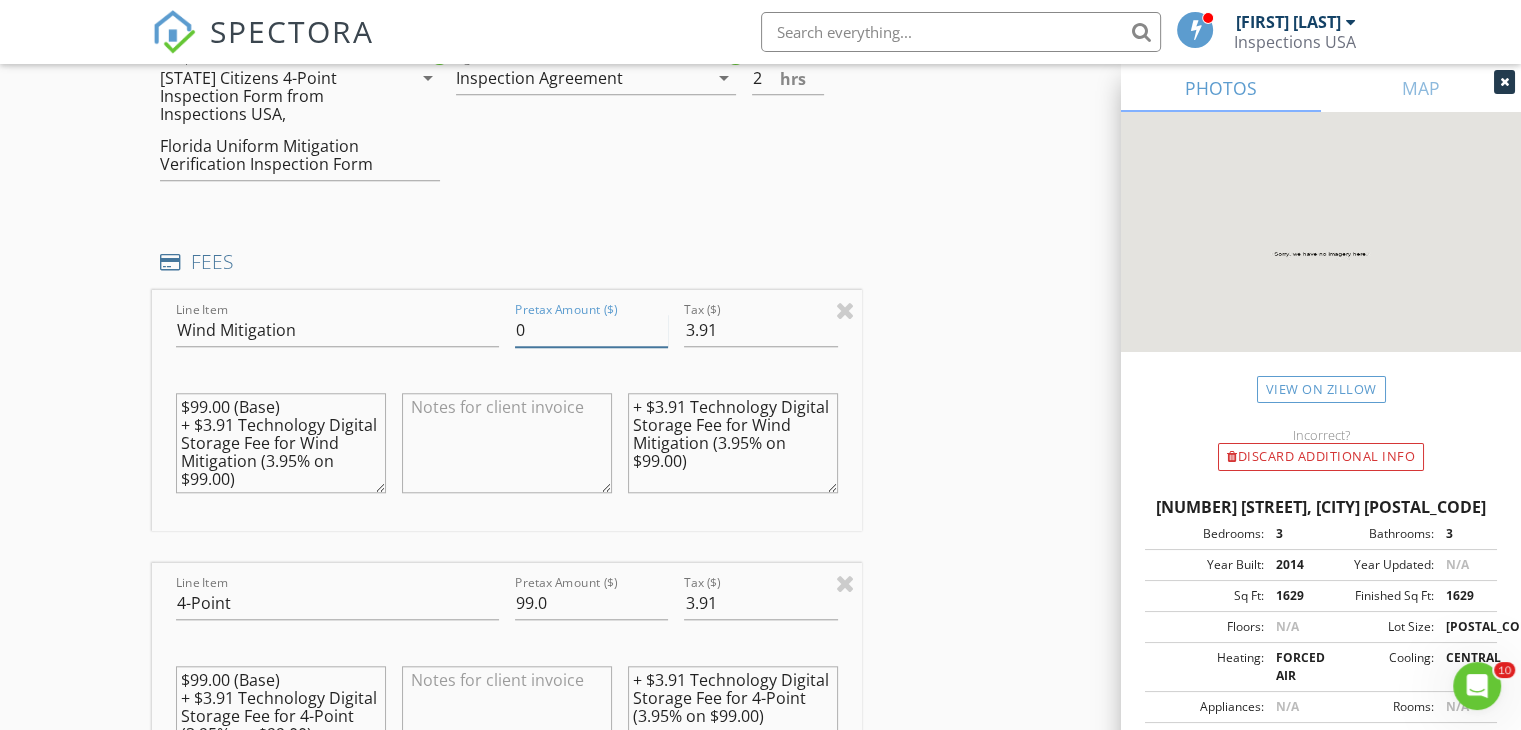 type on "0" 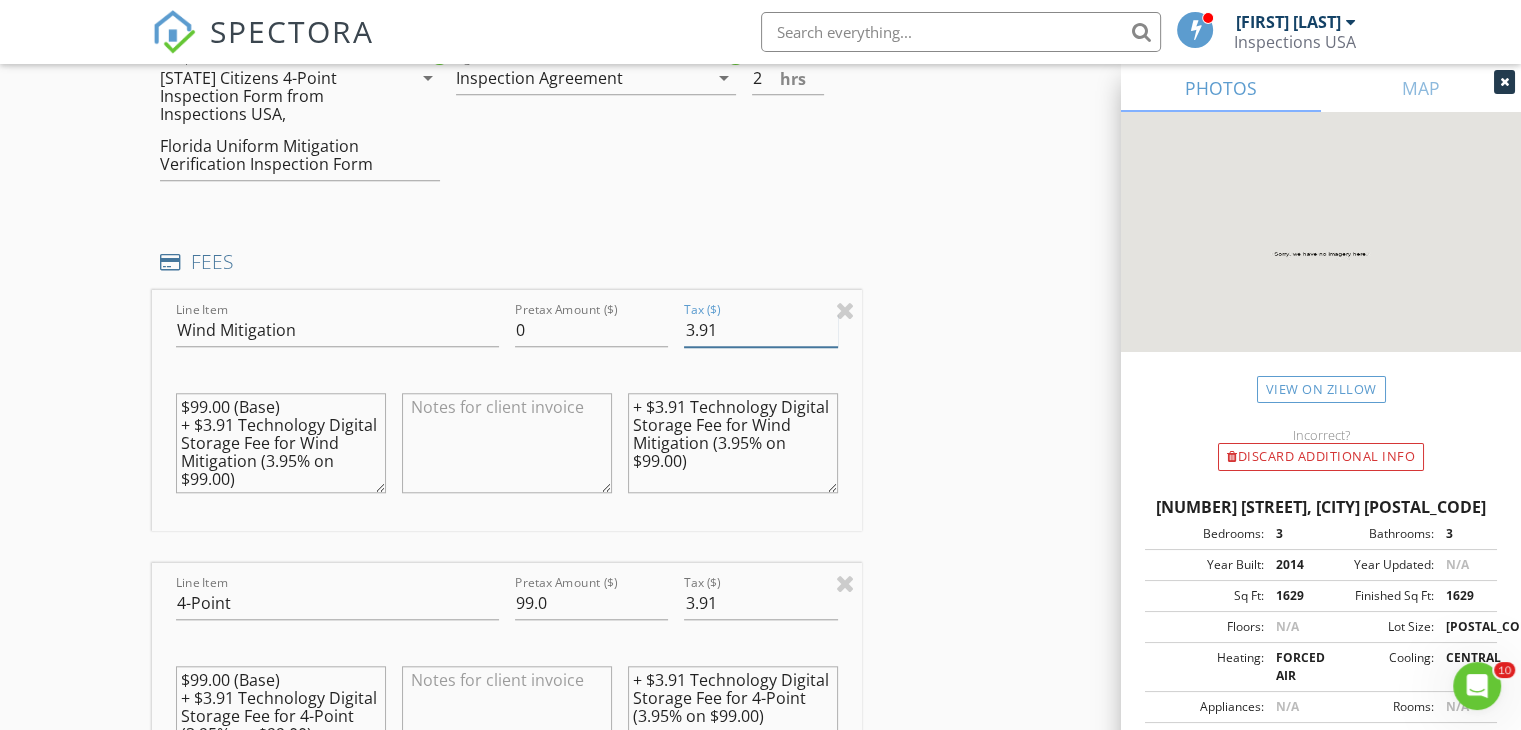 drag, startPoint x: 720, startPoint y: 325, endPoint x: 676, endPoint y: 341, distance: 46.818798 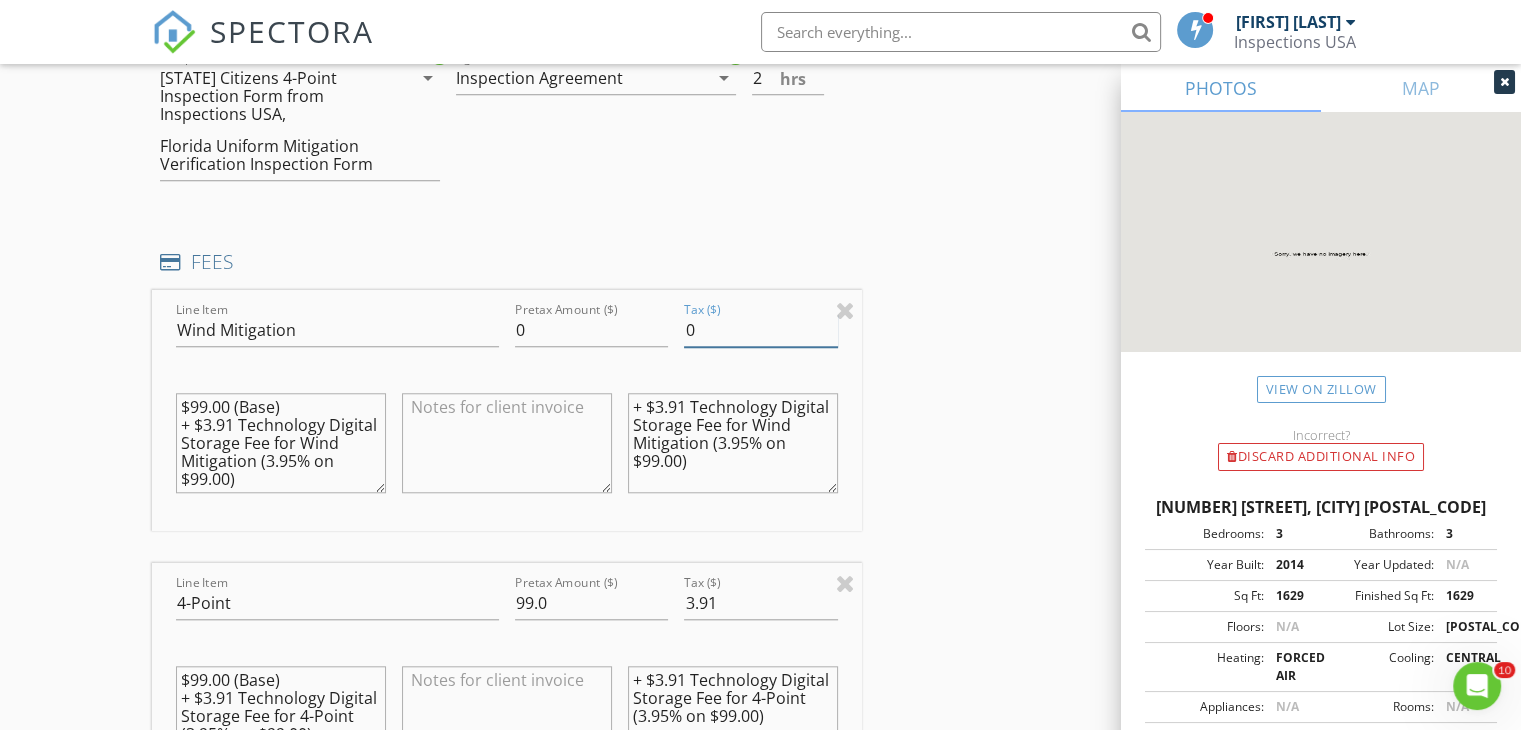 type on "0" 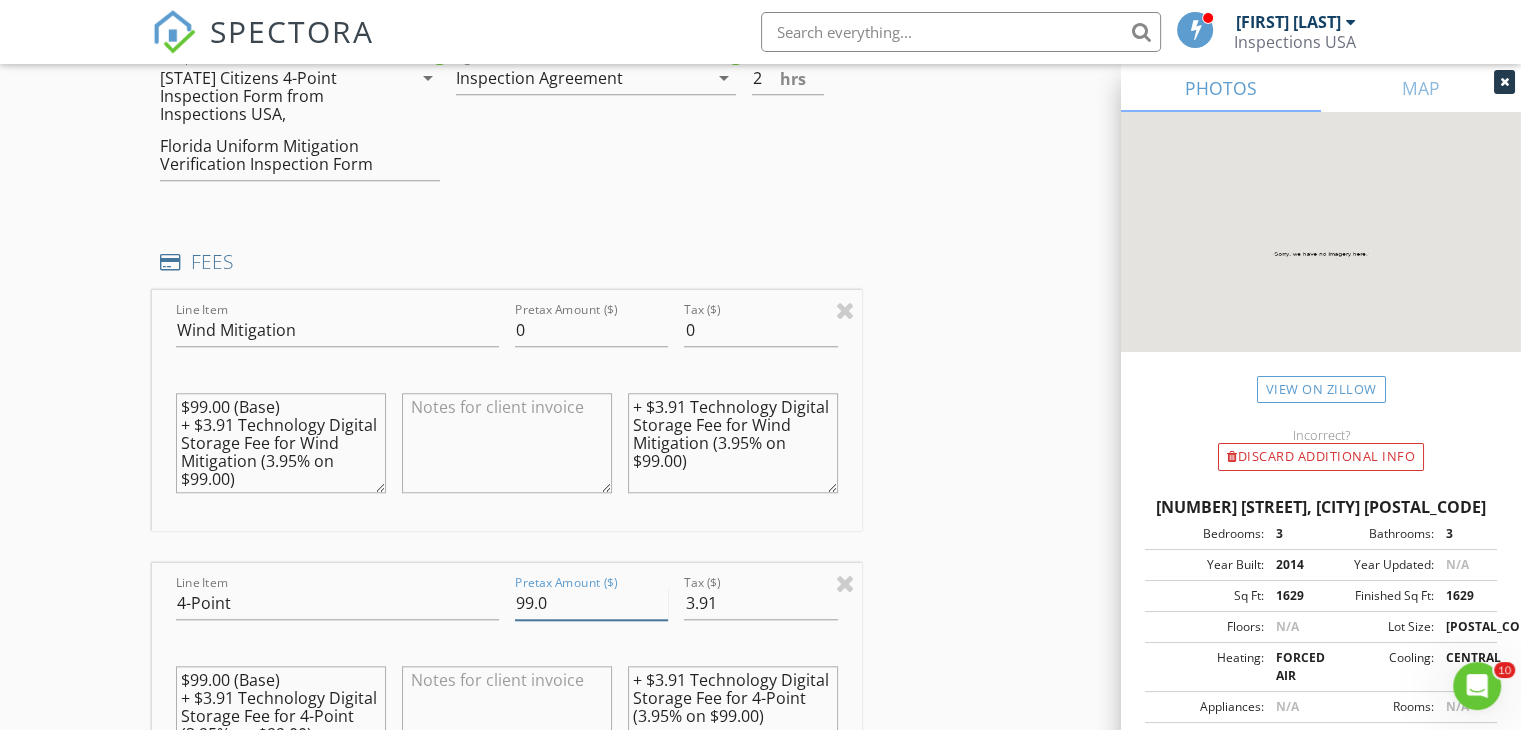 drag, startPoint x: 553, startPoint y: 594, endPoint x: 505, endPoint y: 597, distance: 48.09366 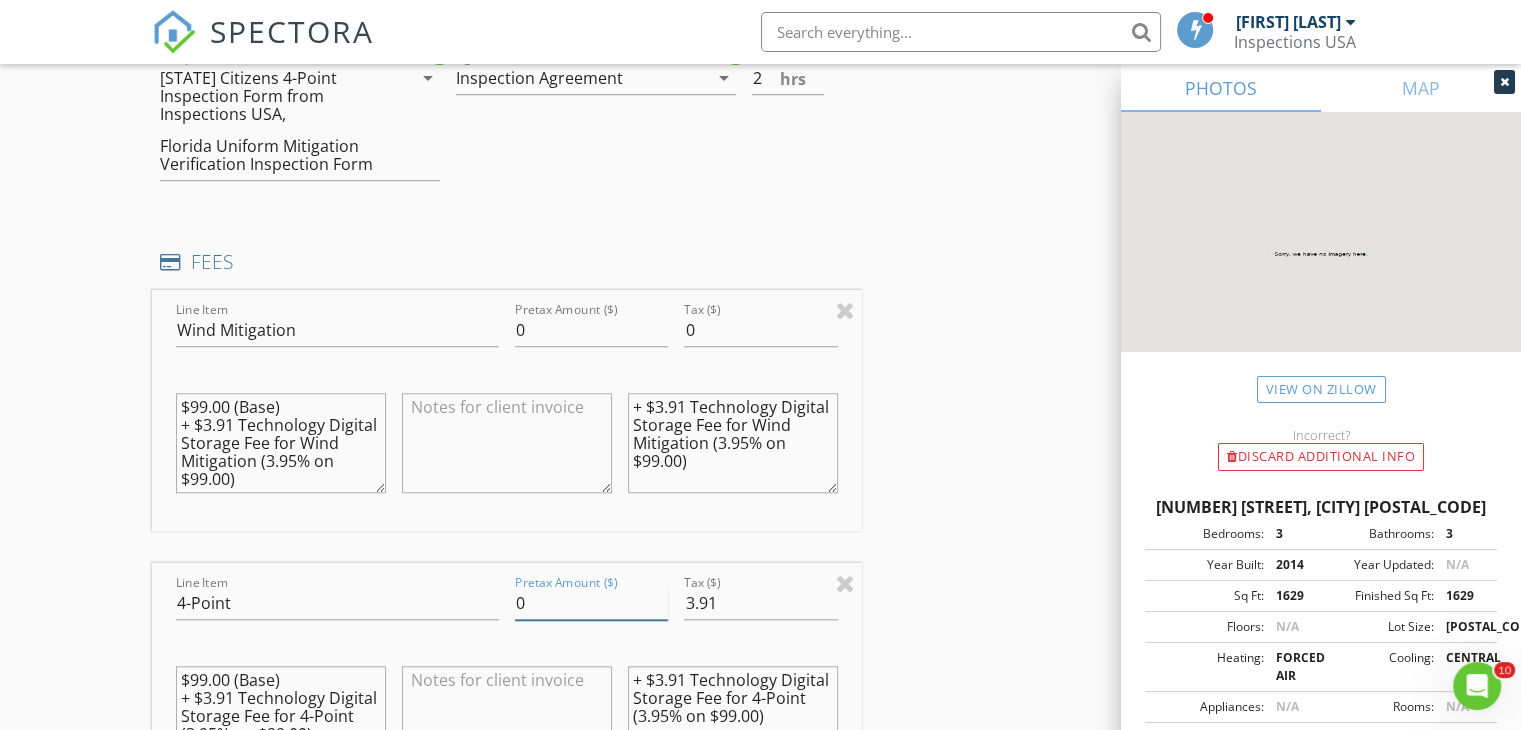 type on "0" 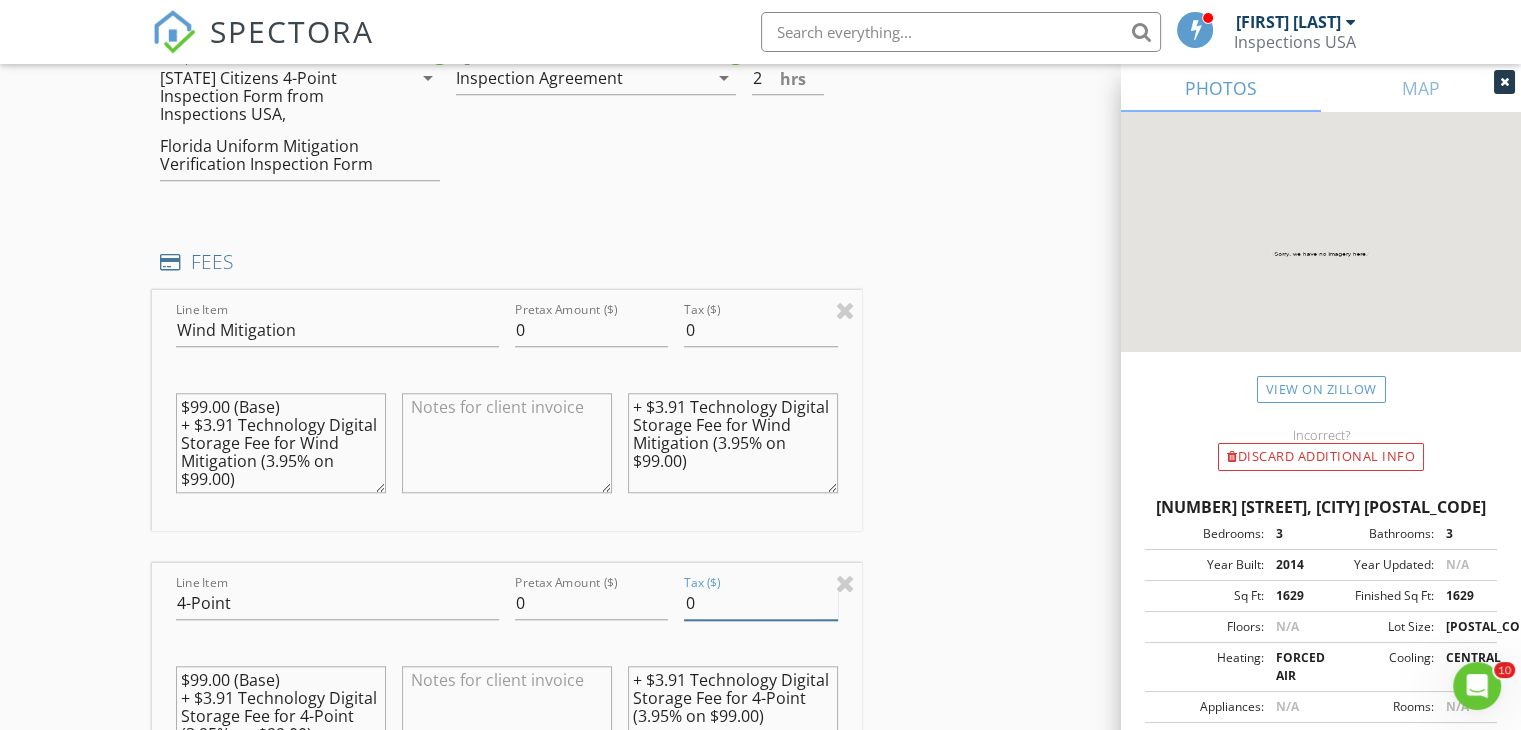 drag, startPoint x: 724, startPoint y: 593, endPoint x: 682, endPoint y: 601, distance: 42.755116 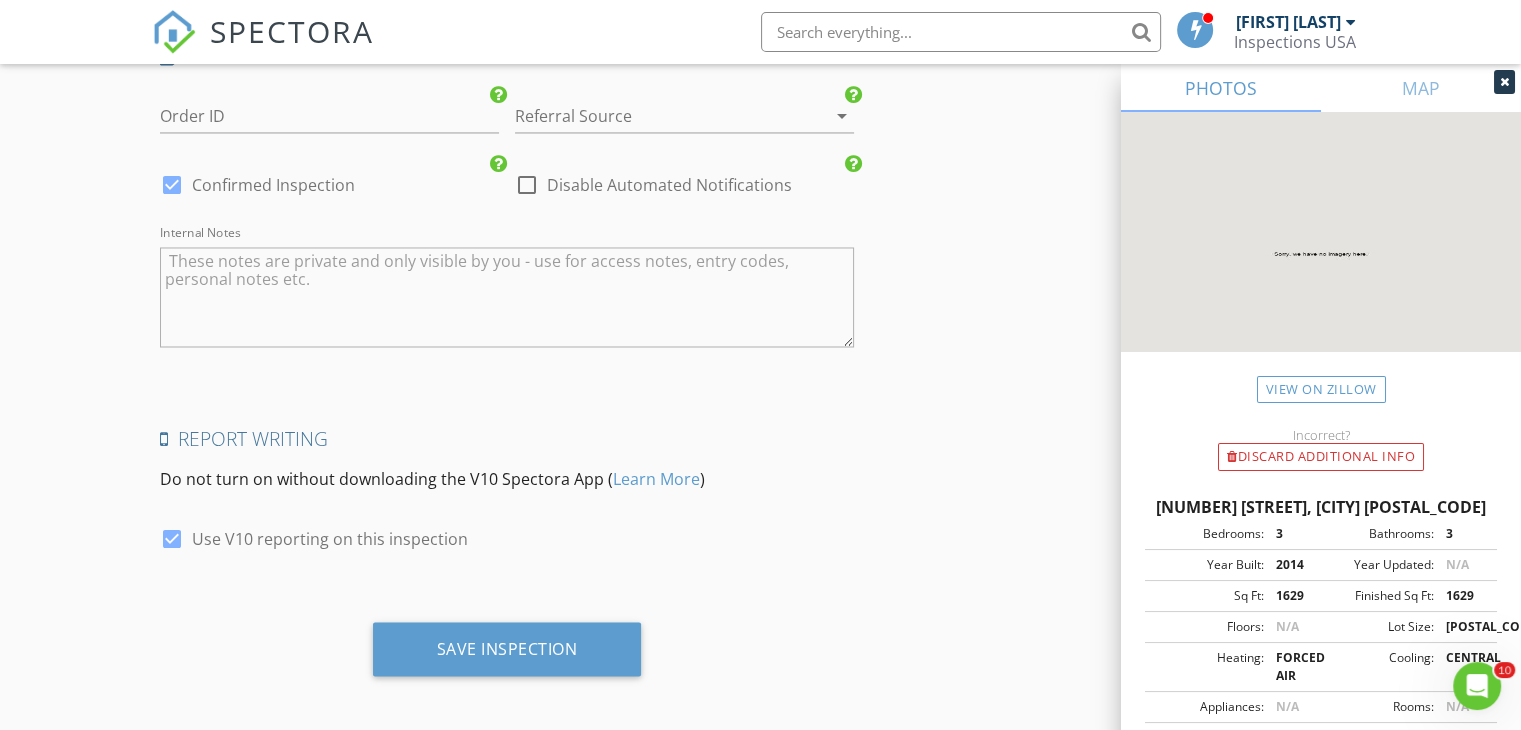 scroll, scrollTop: 3401, scrollLeft: 0, axis: vertical 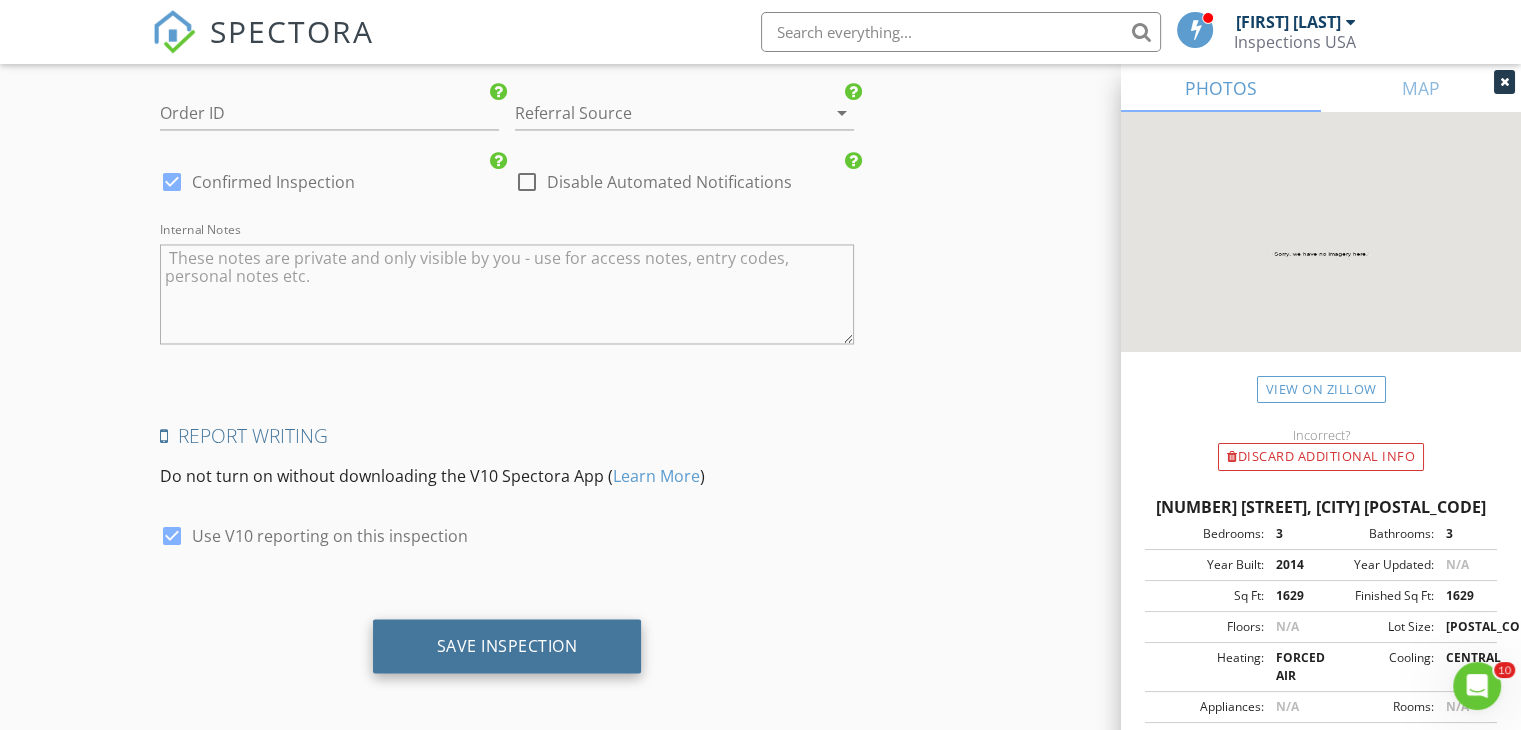 type on "0" 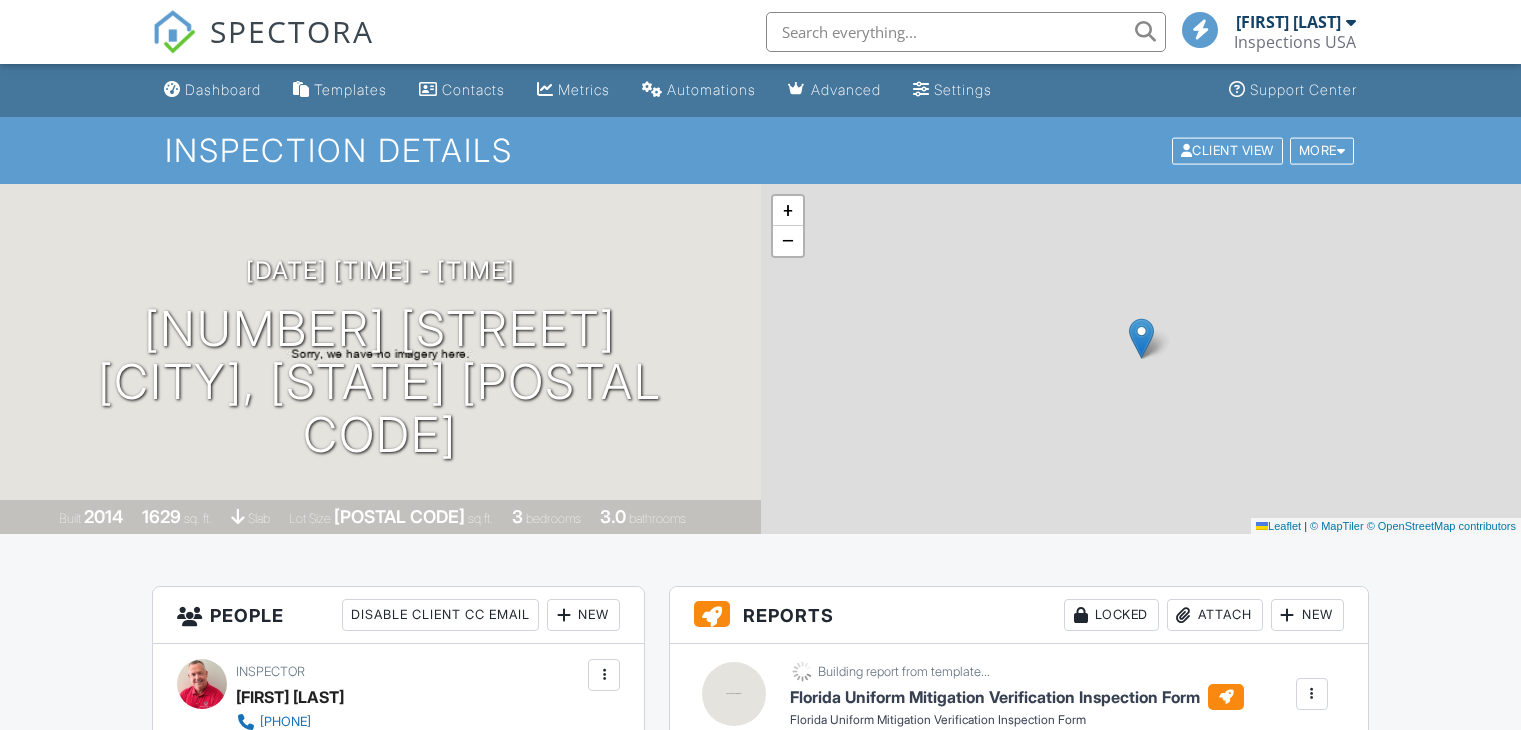 scroll, scrollTop: 0, scrollLeft: 0, axis: both 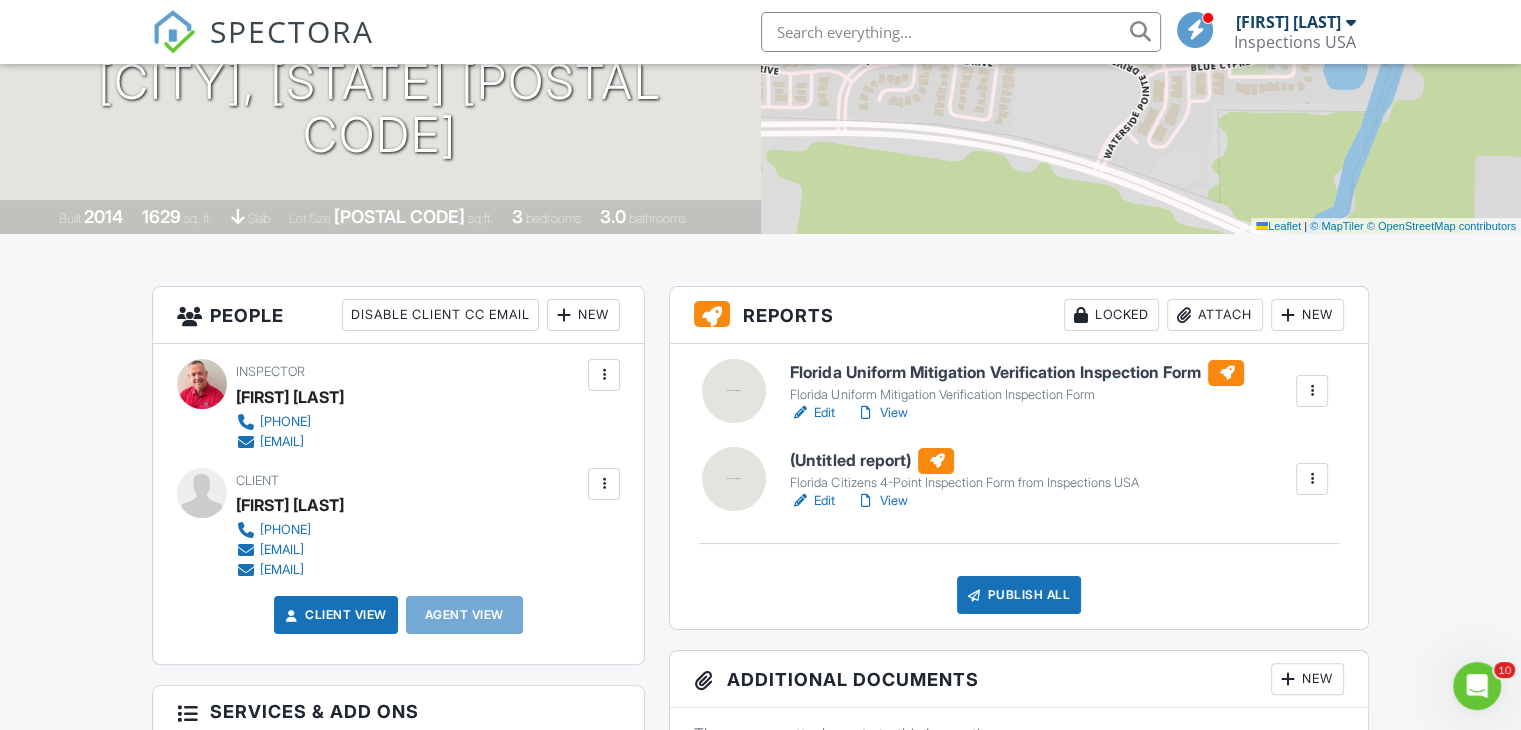 click on "(Untitled report)" at bounding box center [964, 461] 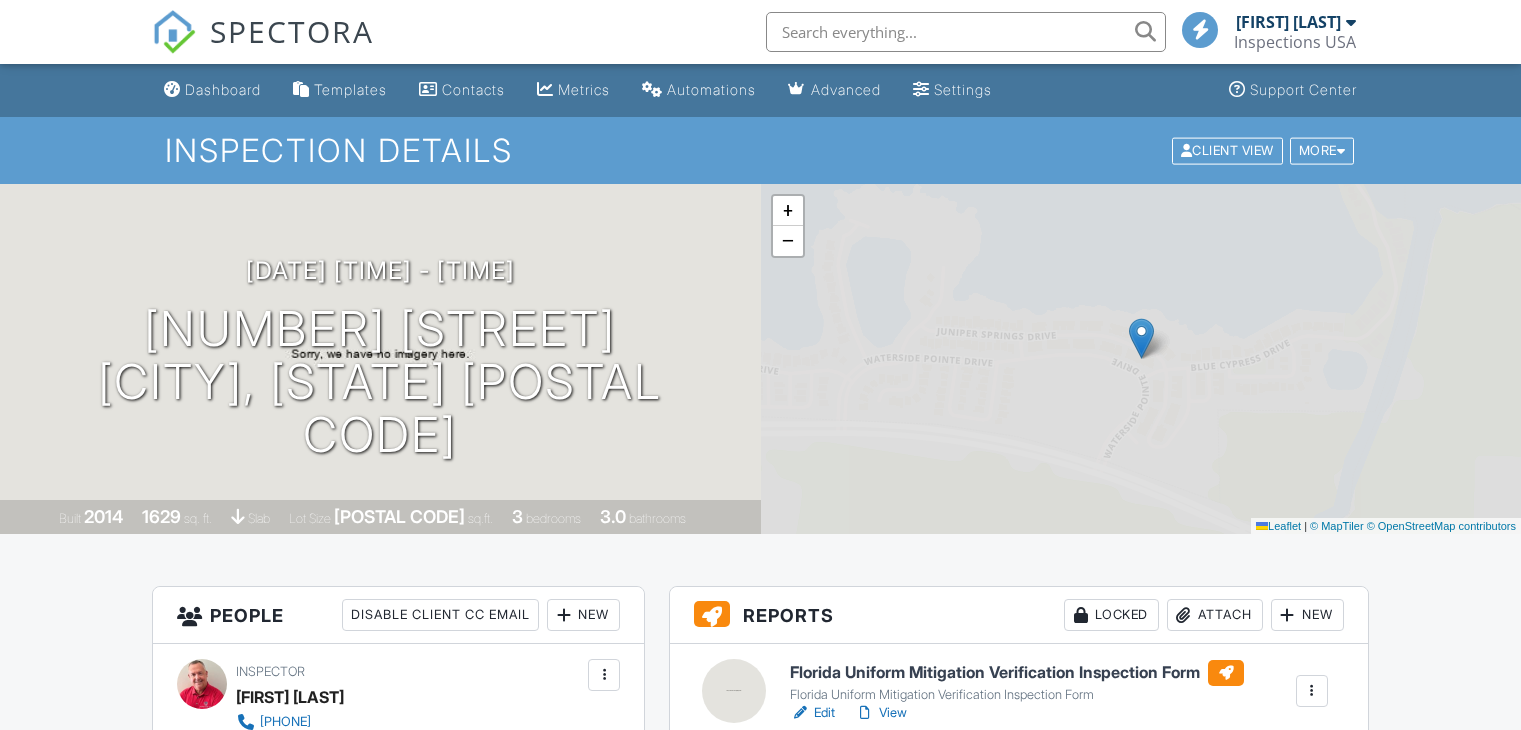scroll, scrollTop: 300, scrollLeft: 0, axis: vertical 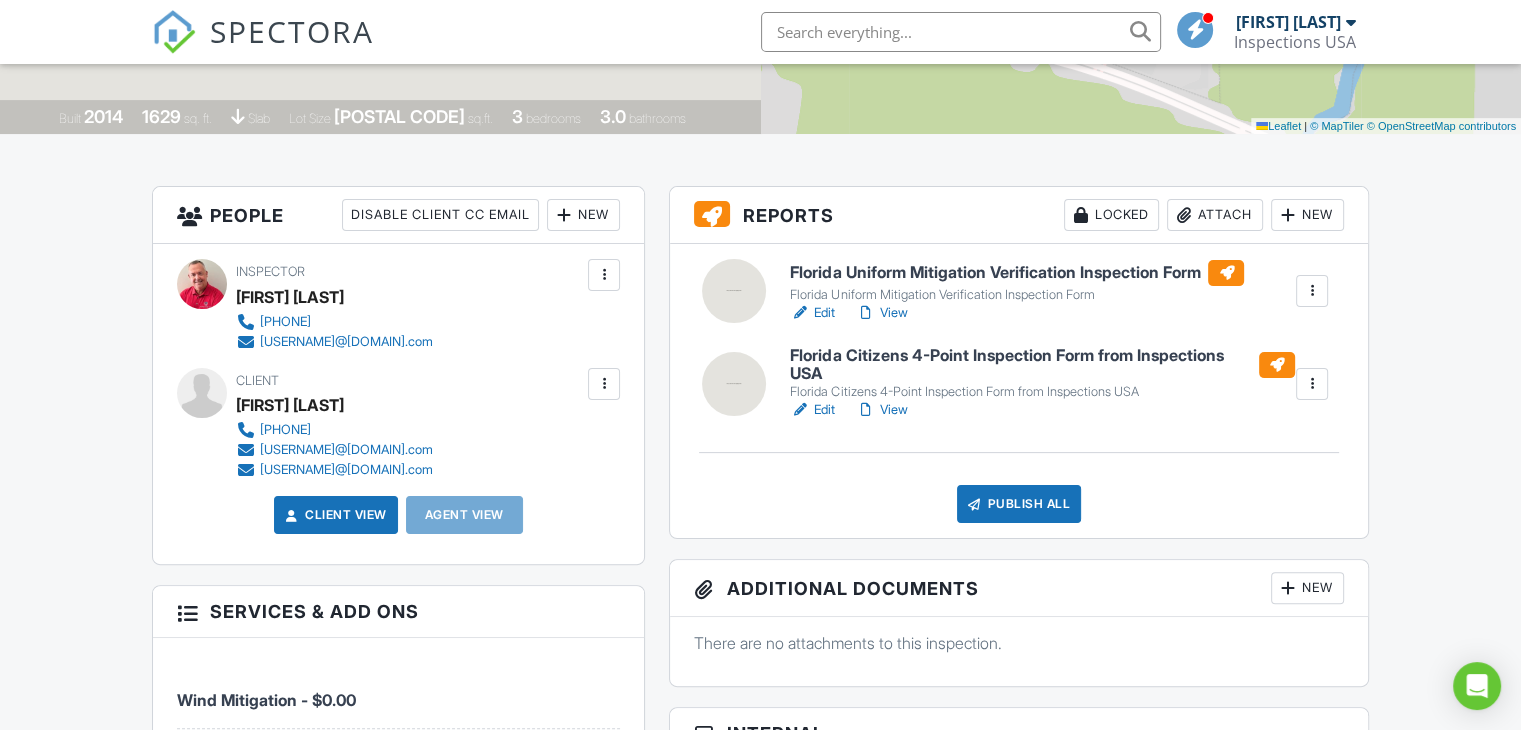 click on "Edit" at bounding box center (812, 313) 